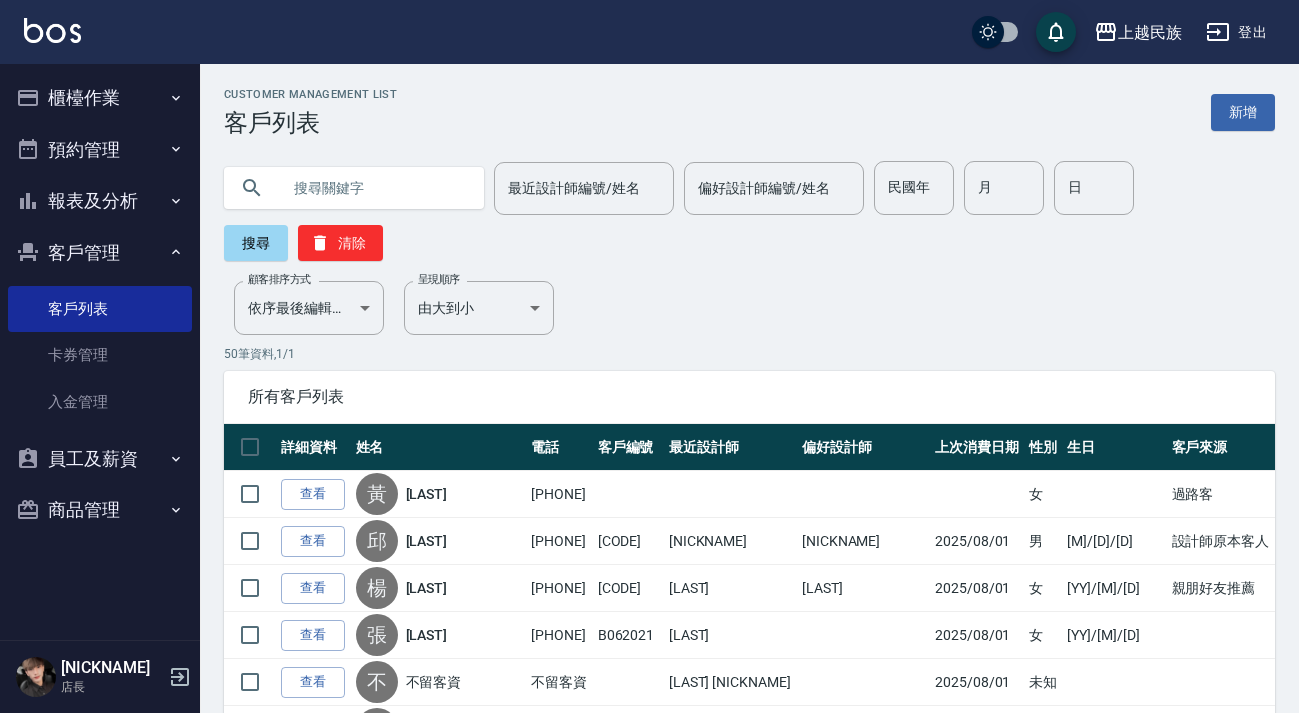 scroll, scrollTop: 0, scrollLeft: 0, axis: both 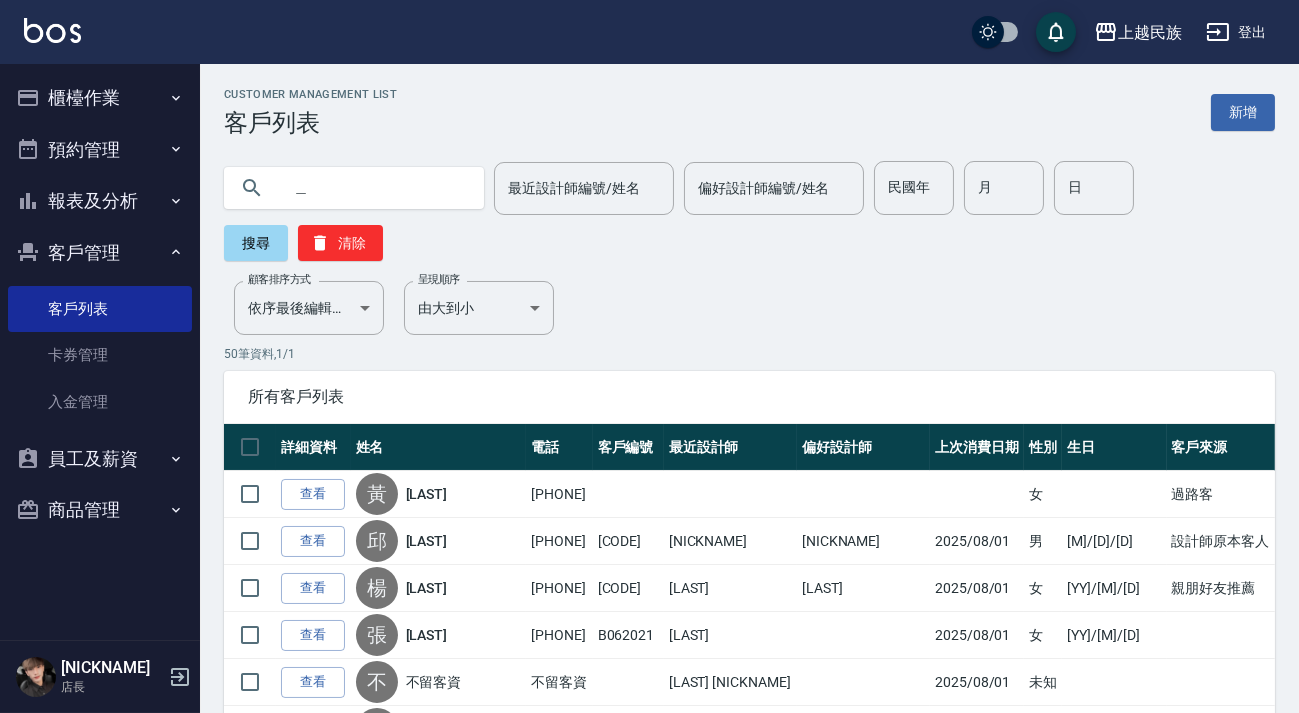 type on "＿" 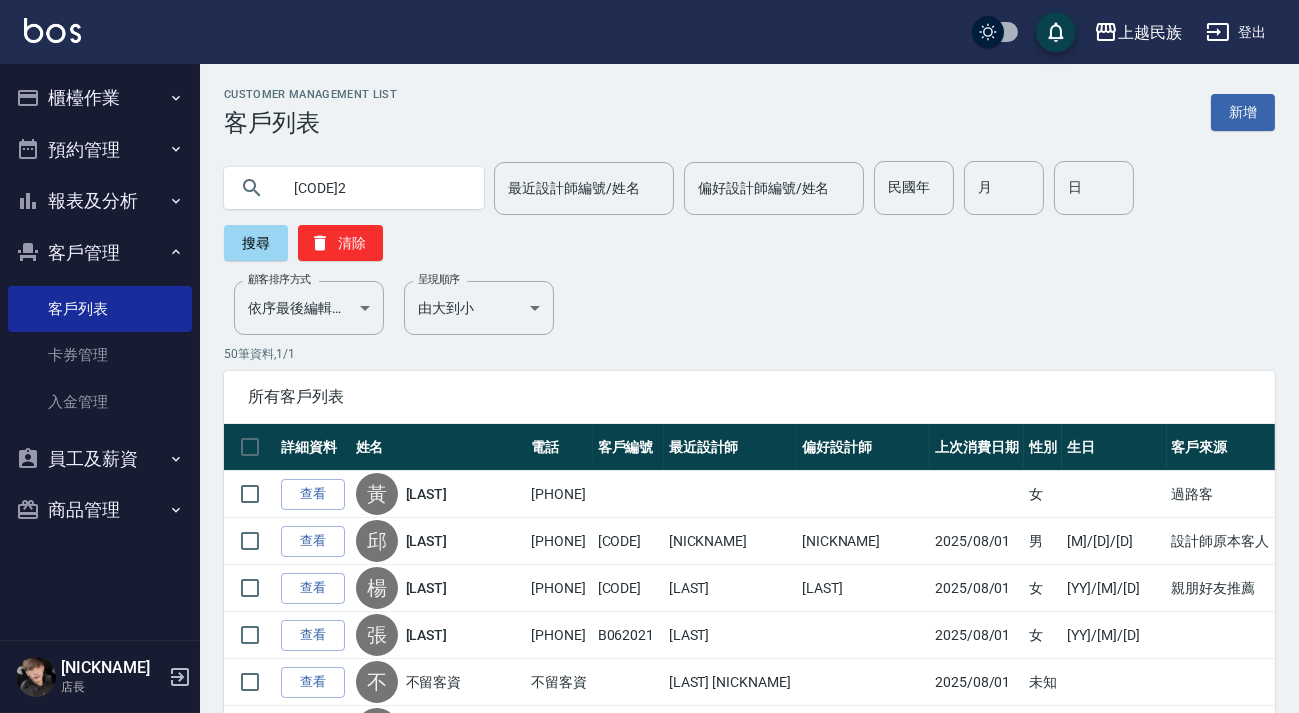 type on "[CODE]2" 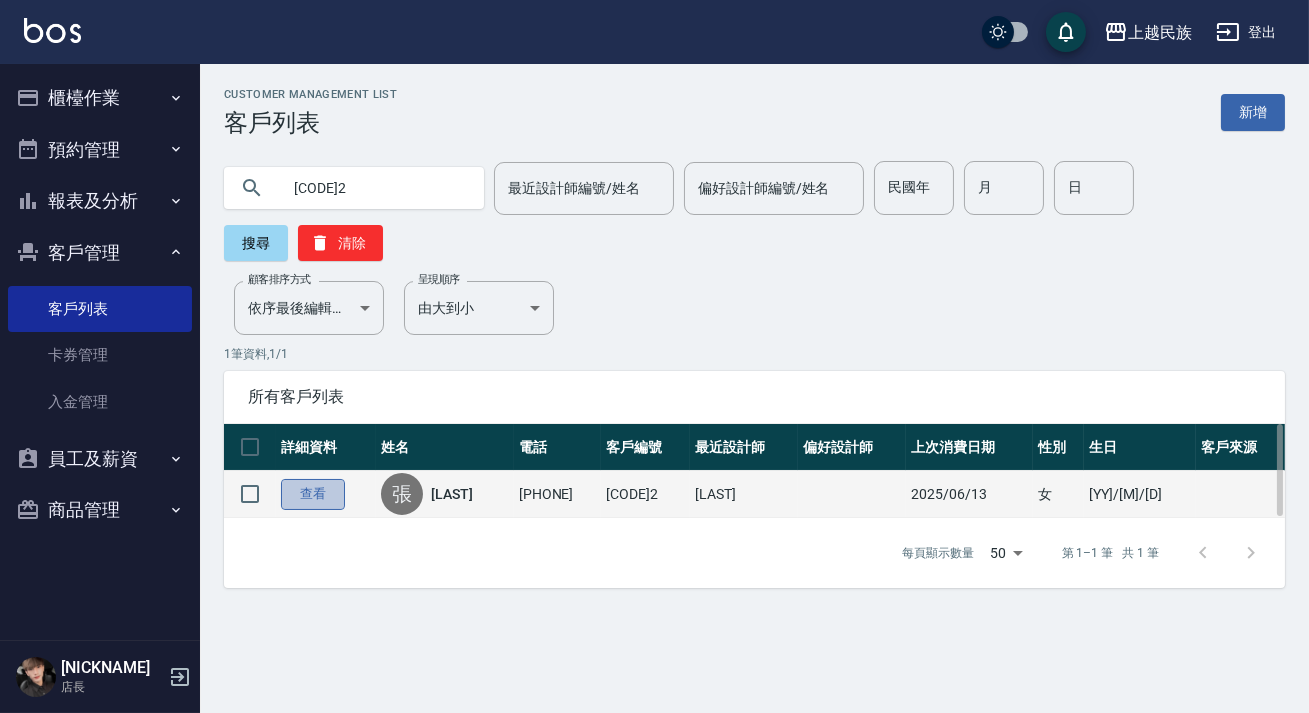 click on "查看" at bounding box center [313, 494] 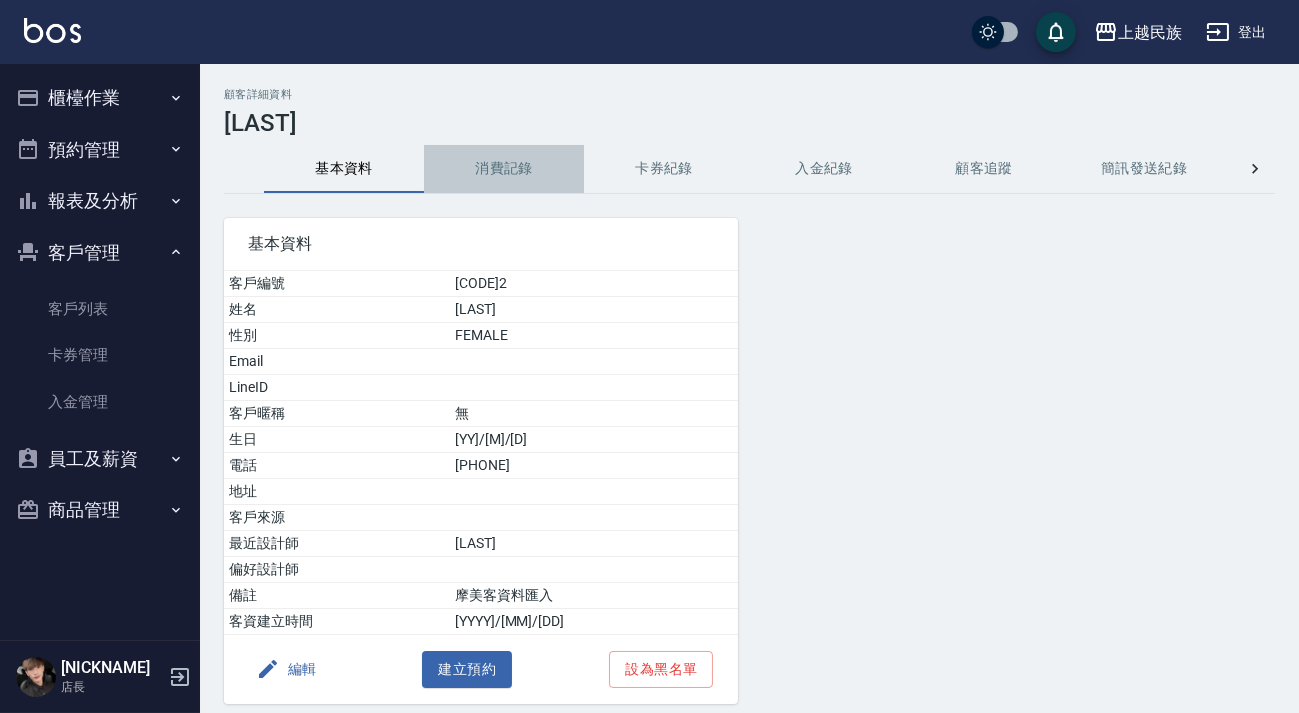 click on "消費記錄" at bounding box center [504, 169] 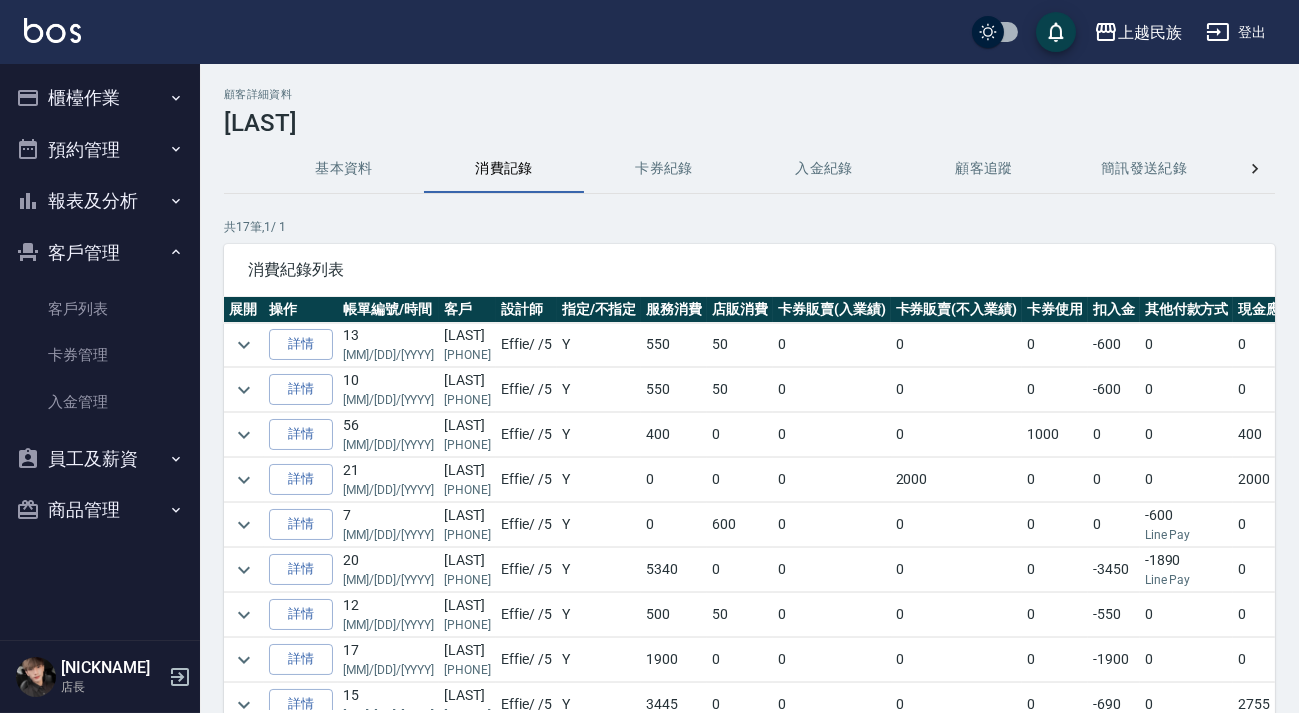 scroll, scrollTop: 90, scrollLeft: 0, axis: vertical 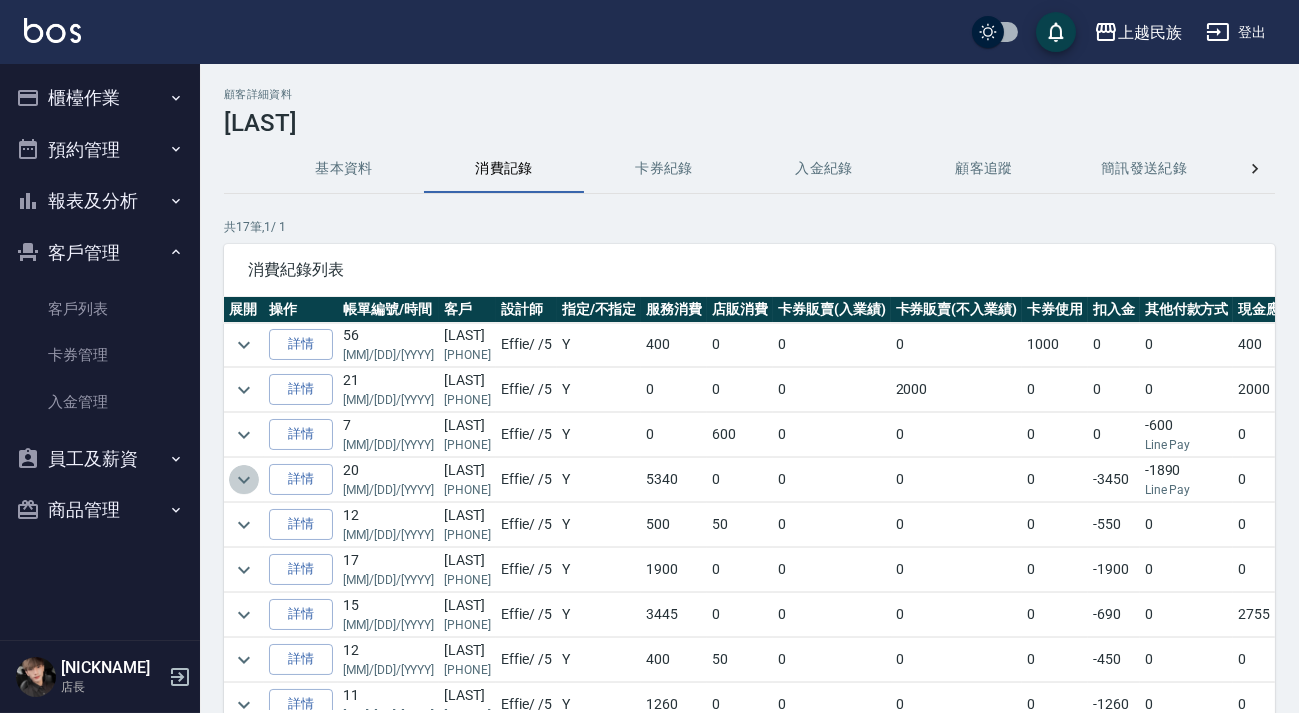 click 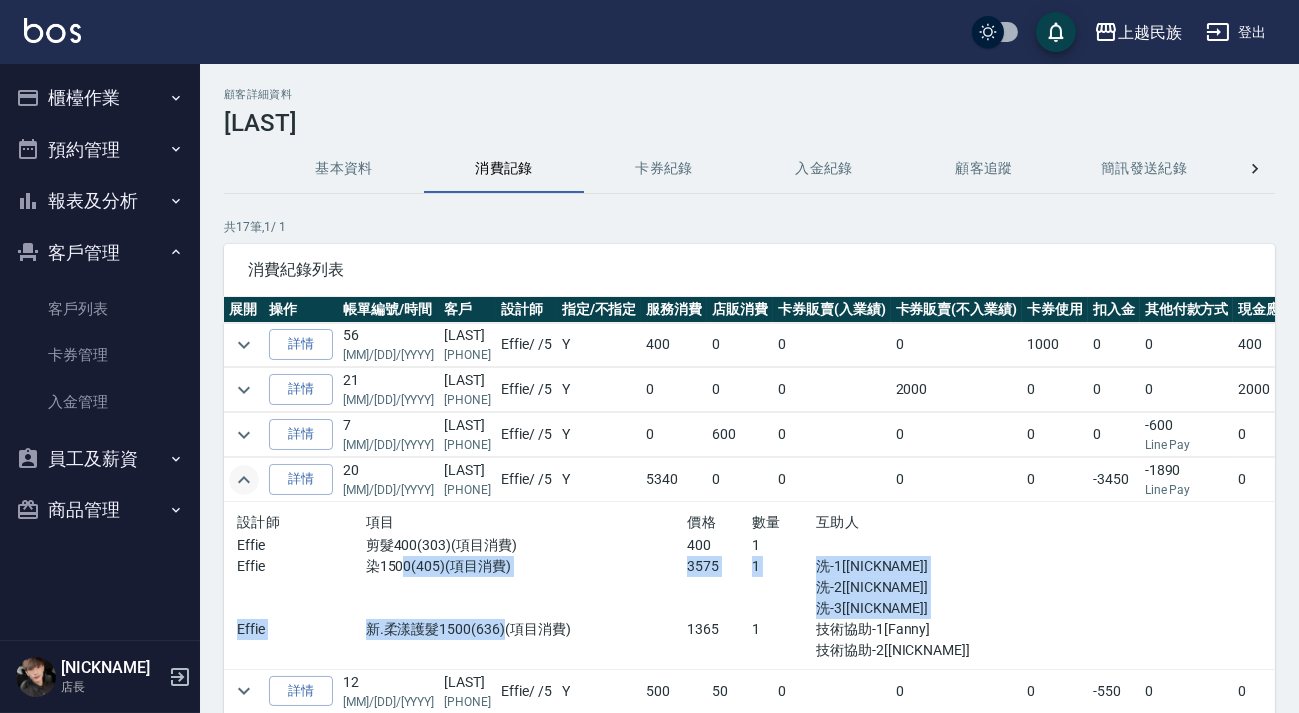 drag, startPoint x: 399, startPoint y: 558, endPoint x: 498, endPoint y: 620, distance: 116.81181 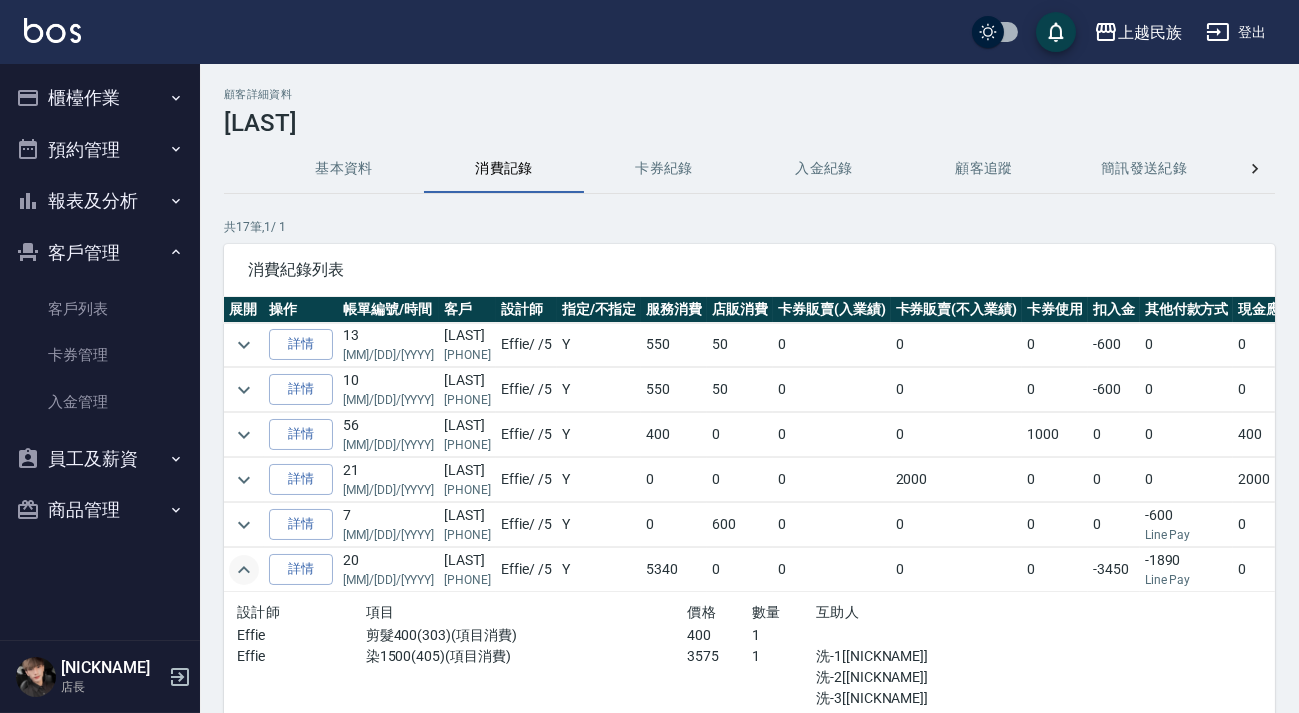 scroll, scrollTop: 181, scrollLeft: 0, axis: vertical 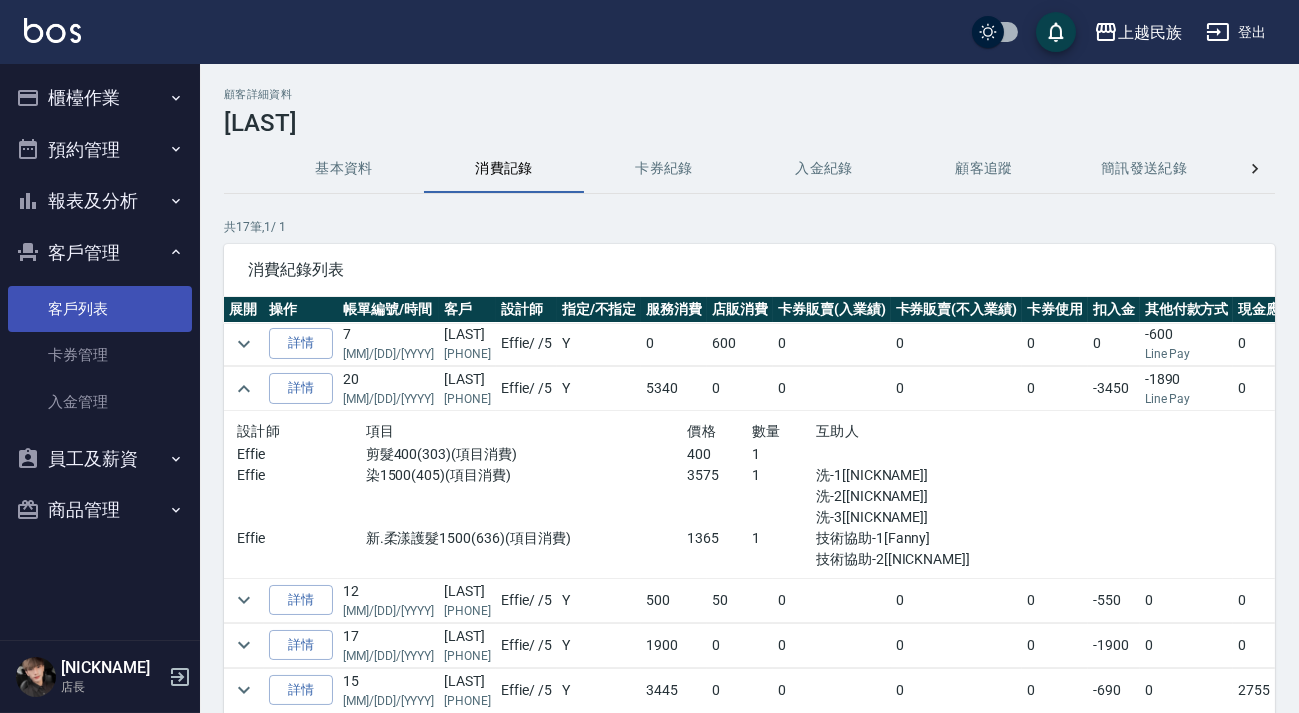 click on "客戶列表" at bounding box center (100, 309) 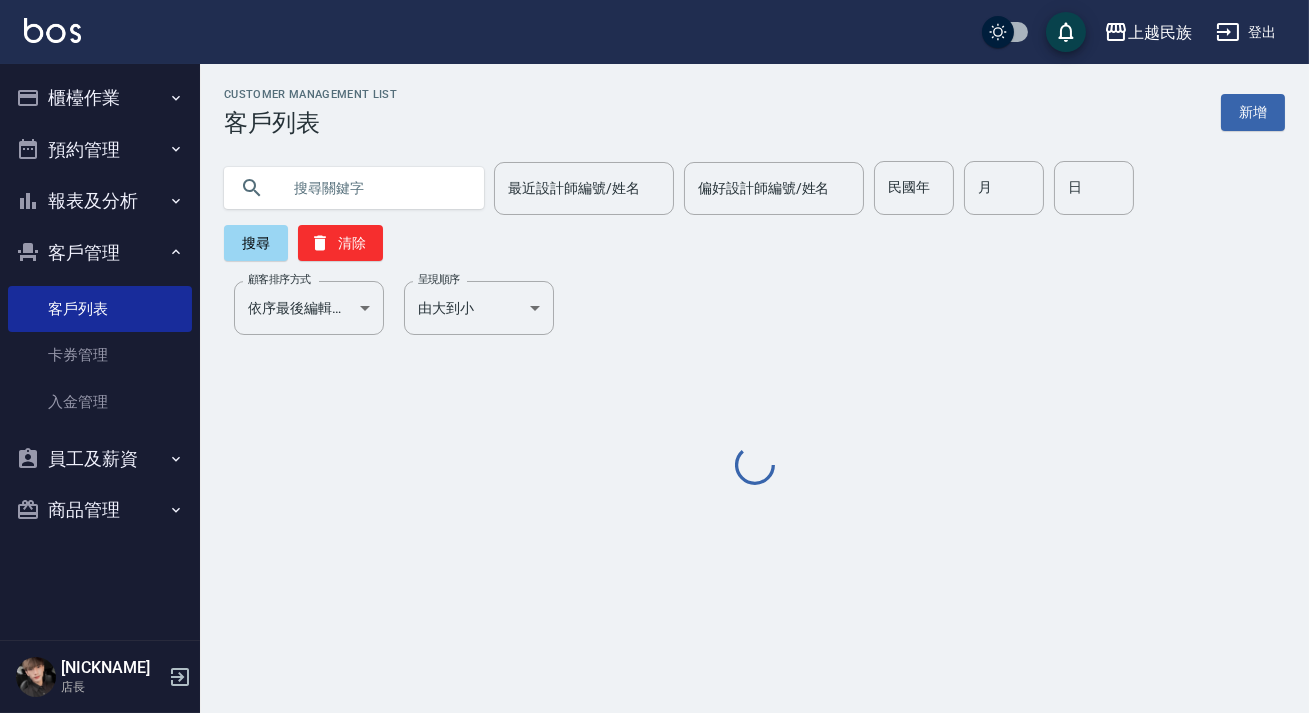 click at bounding box center [374, 188] 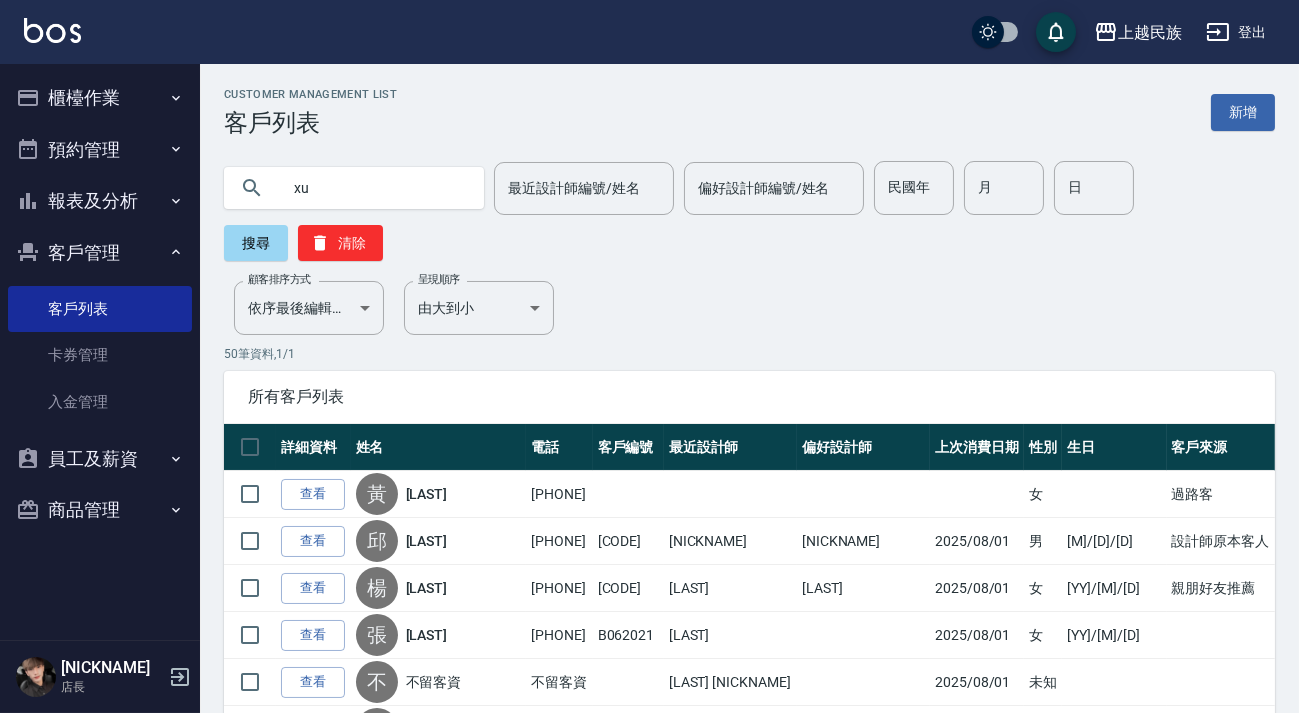 type on "x" 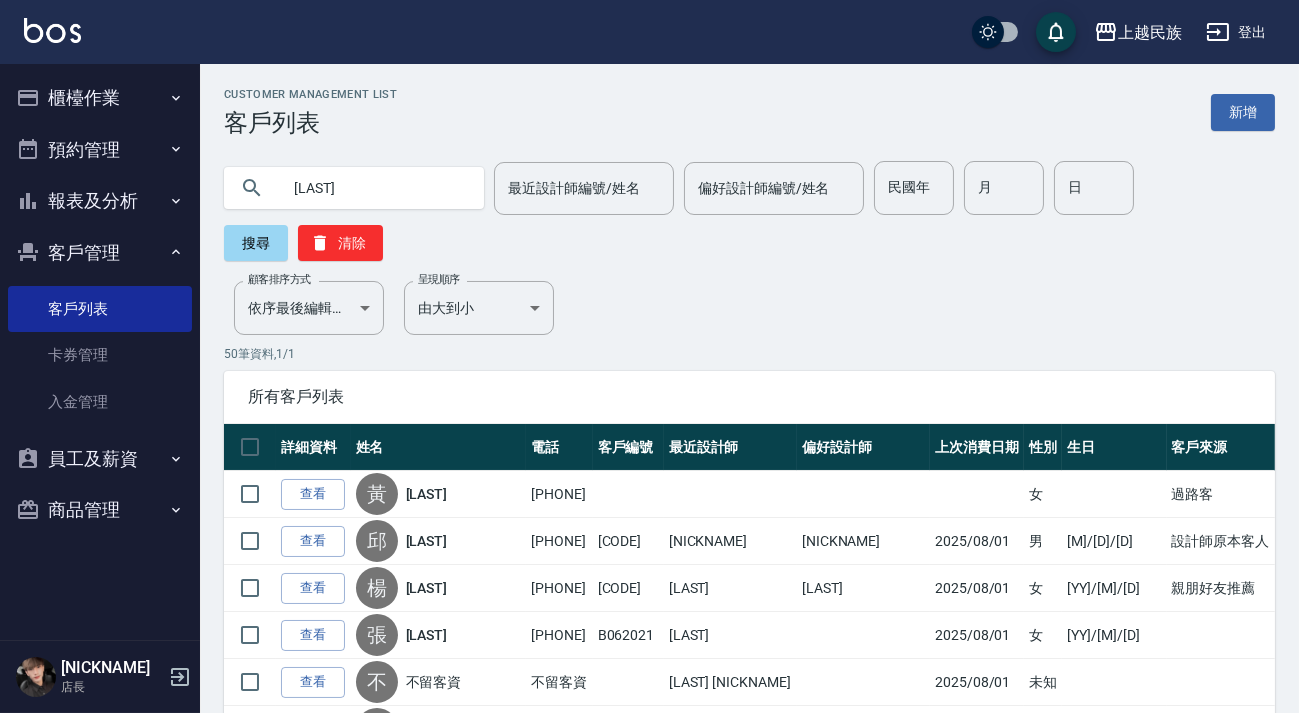 type on "[LAST]" 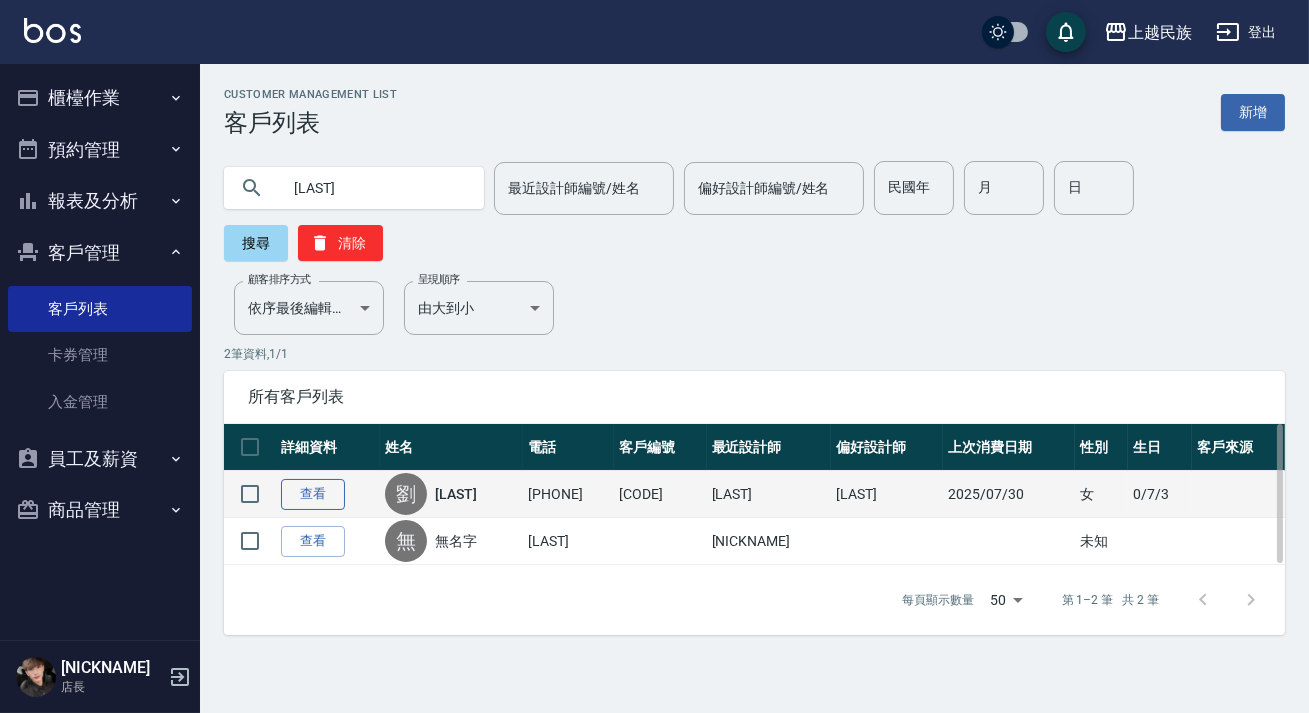 click on "查看" at bounding box center (313, 494) 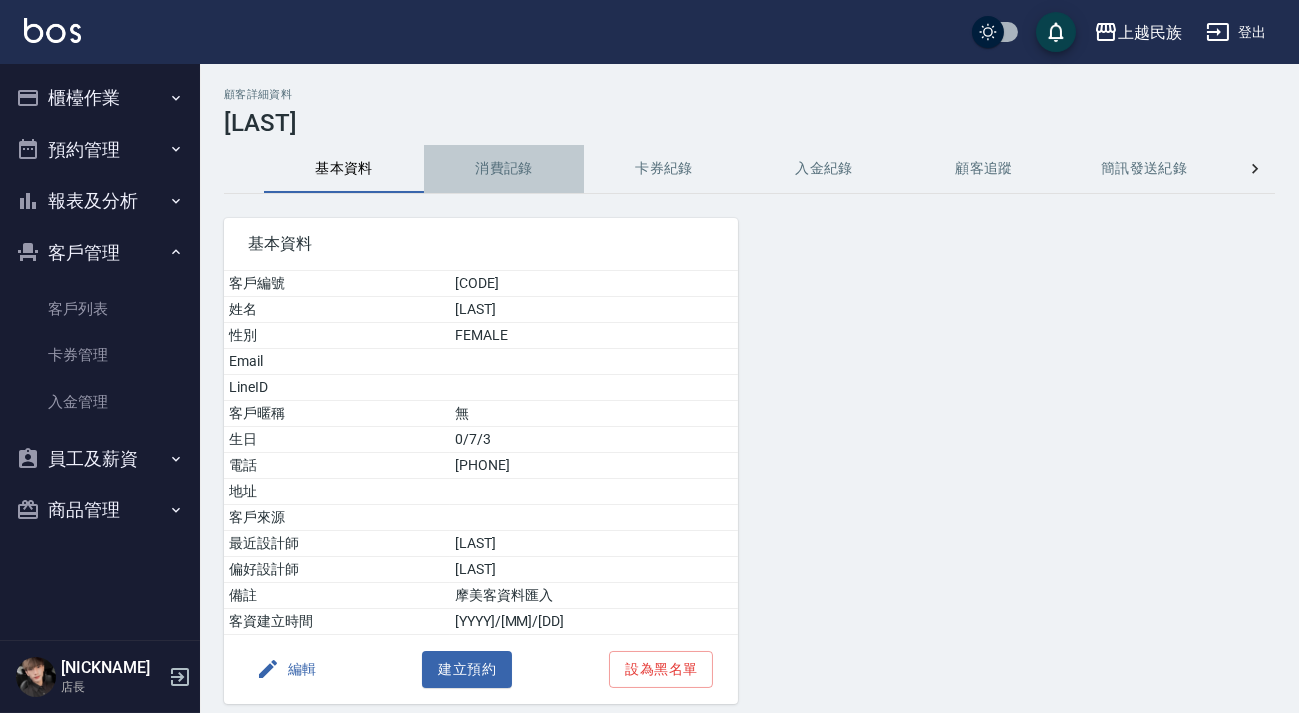 click on "消費記錄" at bounding box center [504, 169] 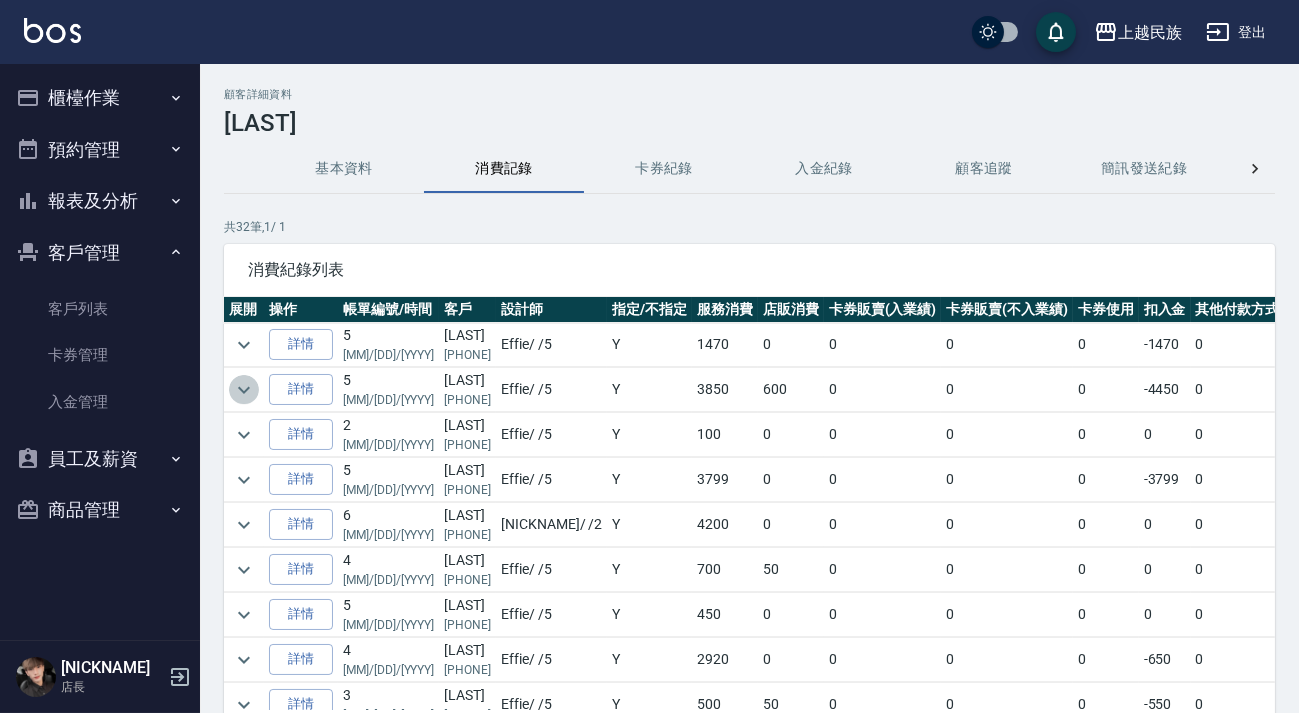click 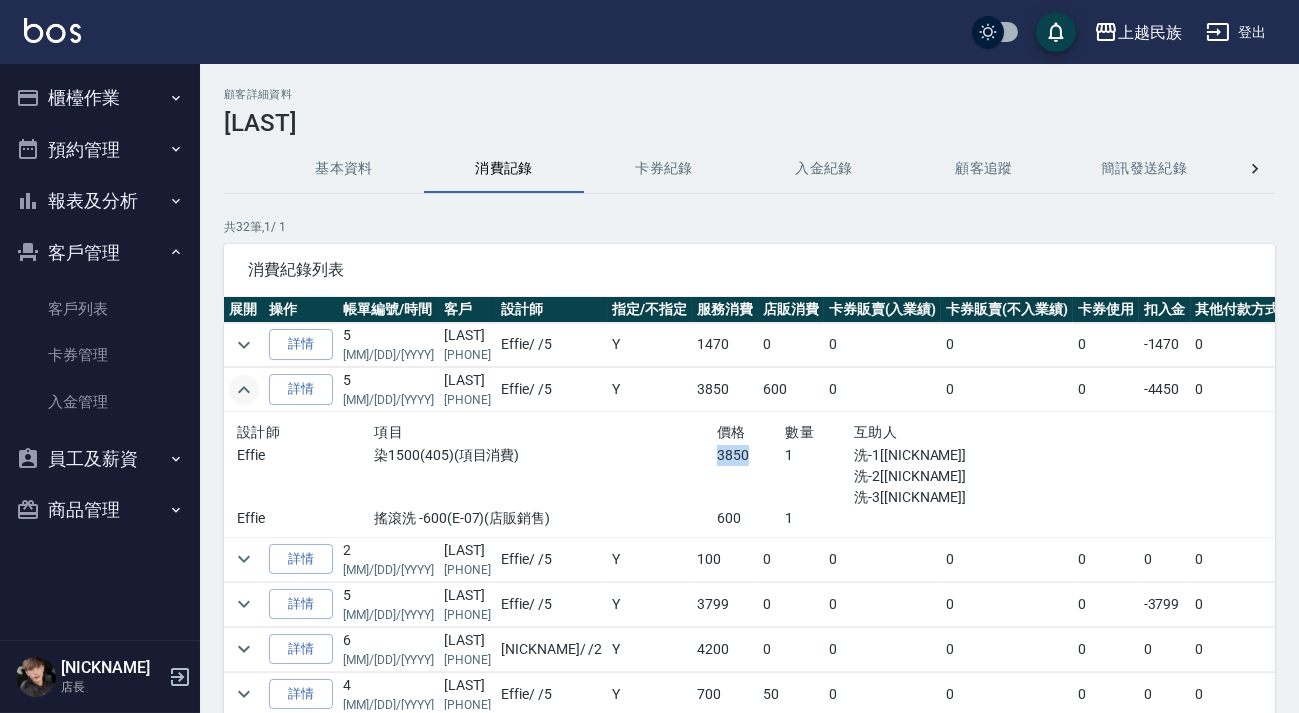 drag, startPoint x: 691, startPoint y: 453, endPoint x: 715, endPoint y: 451, distance: 24.083189 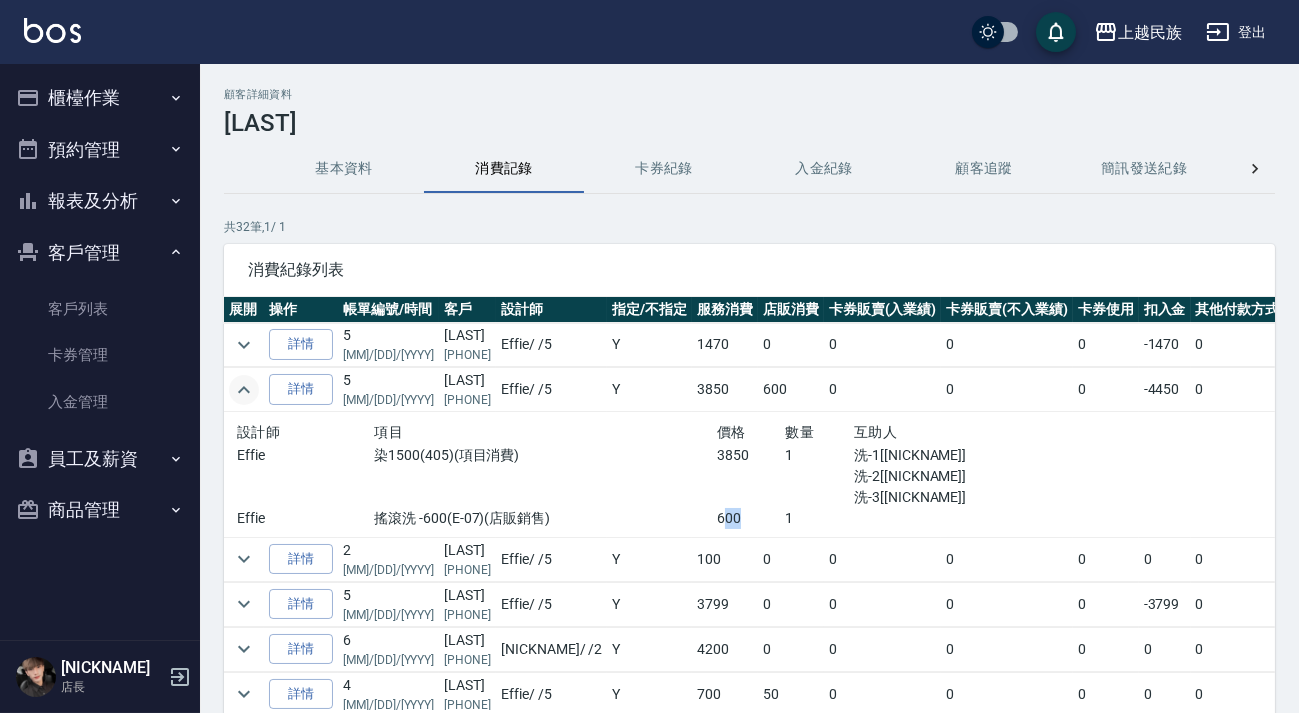 drag, startPoint x: 698, startPoint y: 514, endPoint x: 716, endPoint y: 514, distance: 18 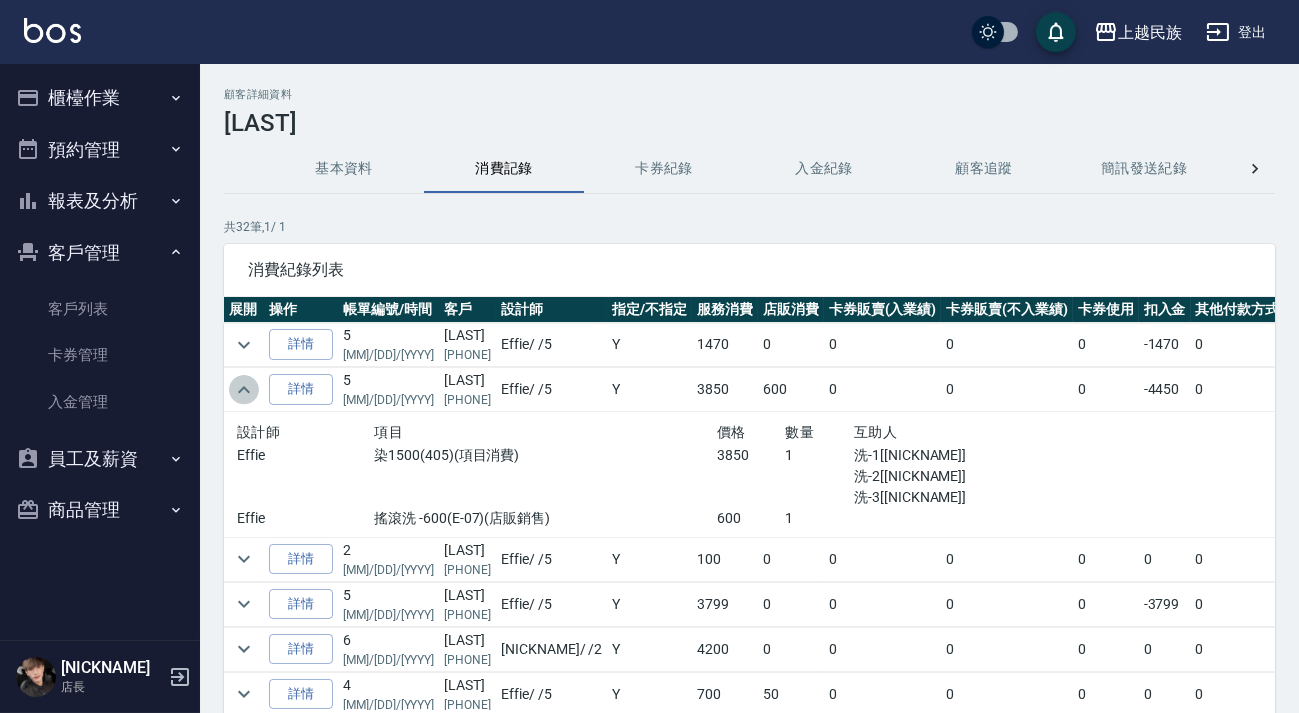 click 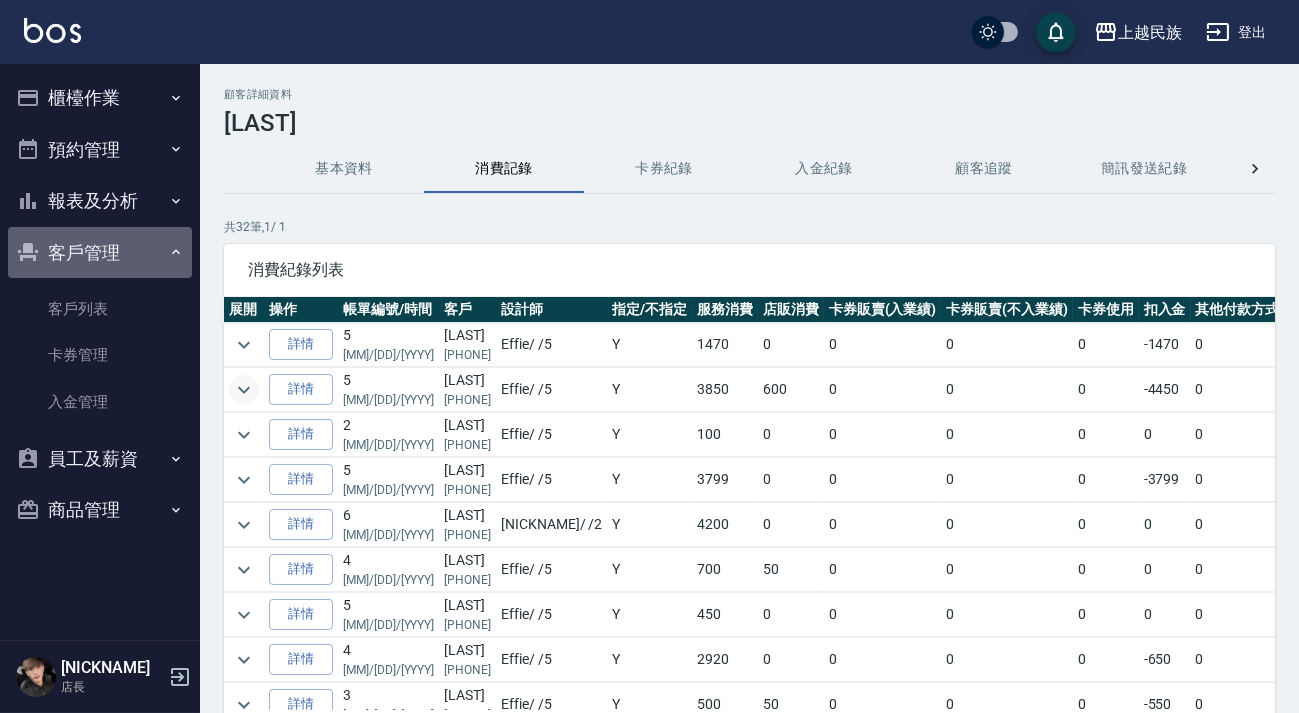 click on "客戶管理" at bounding box center (100, 253) 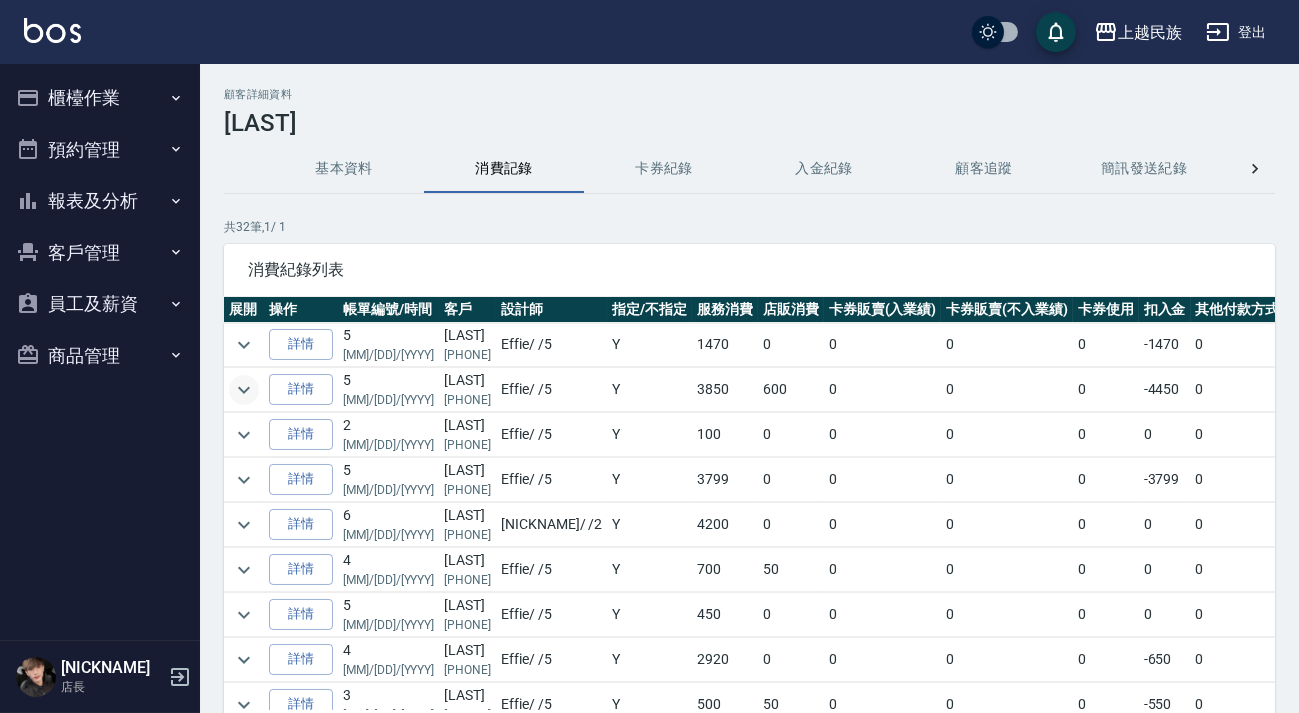 click on "櫃檯作業" at bounding box center [100, 98] 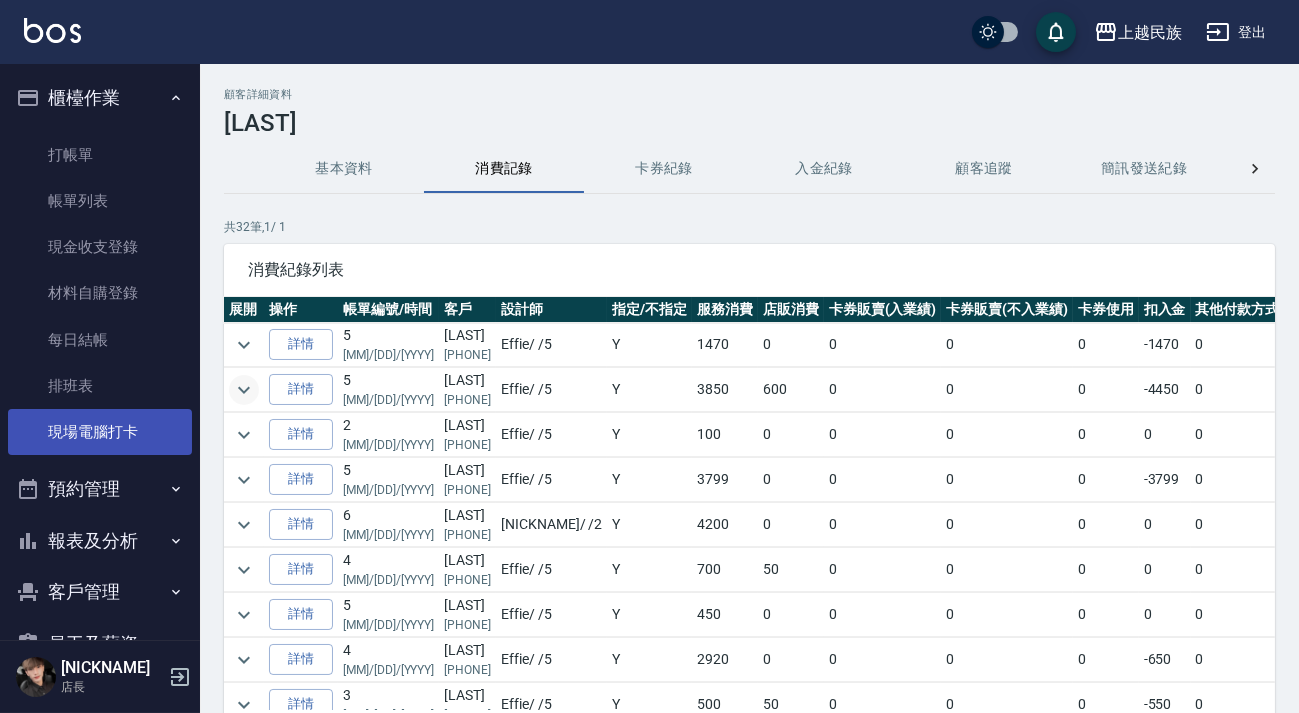 click on "現場電腦打卡" at bounding box center (100, 432) 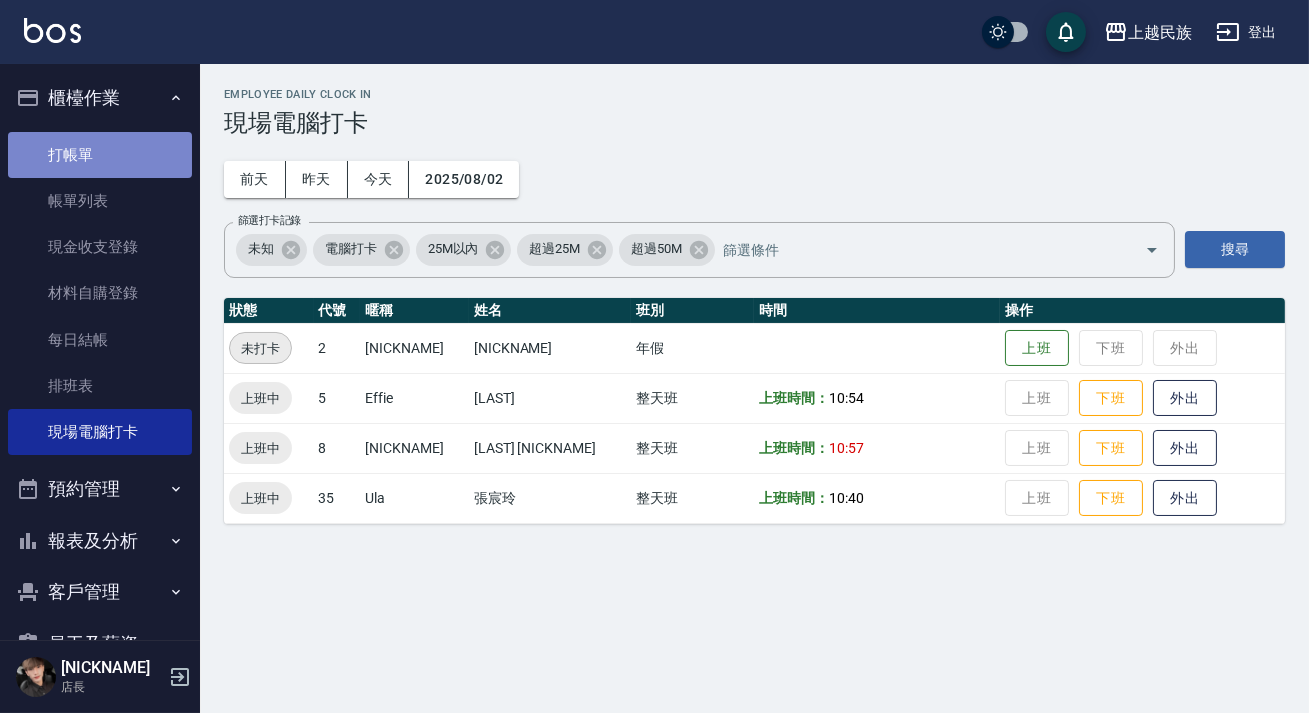 click on "打帳單" at bounding box center [100, 155] 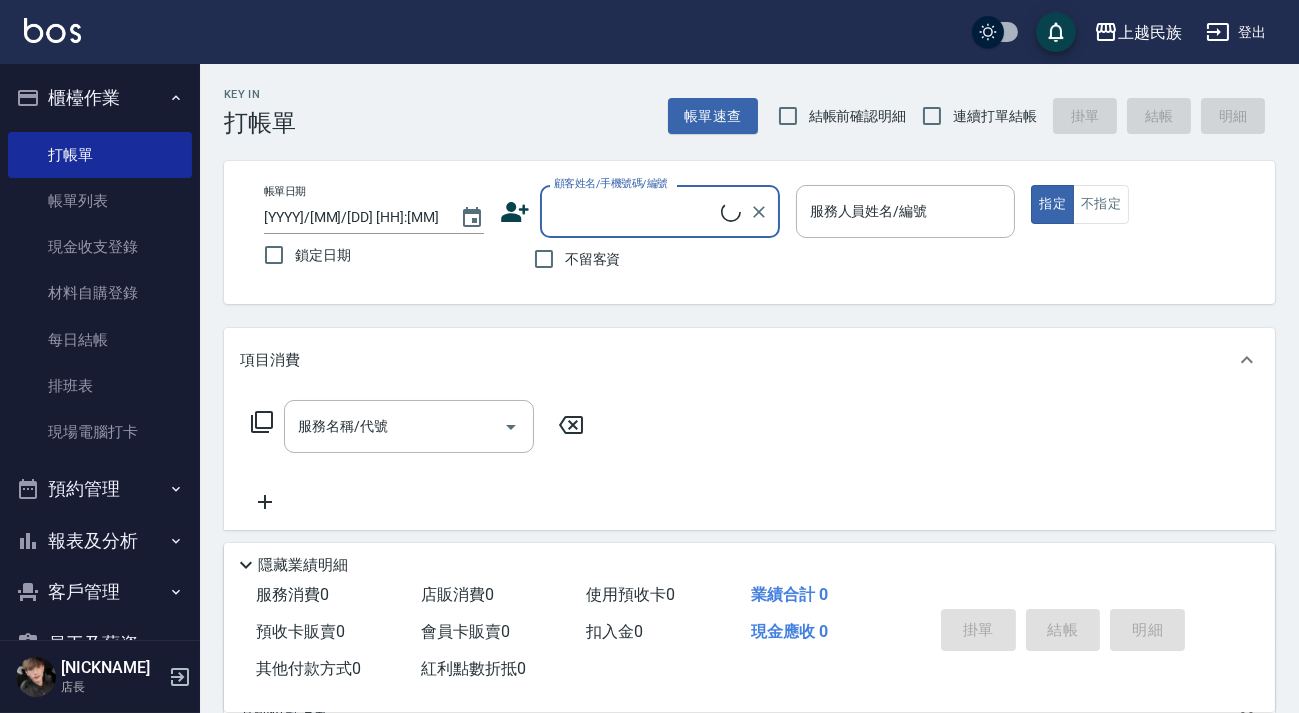 click on "顧客姓名/手機號碼/編號" at bounding box center (635, 211) 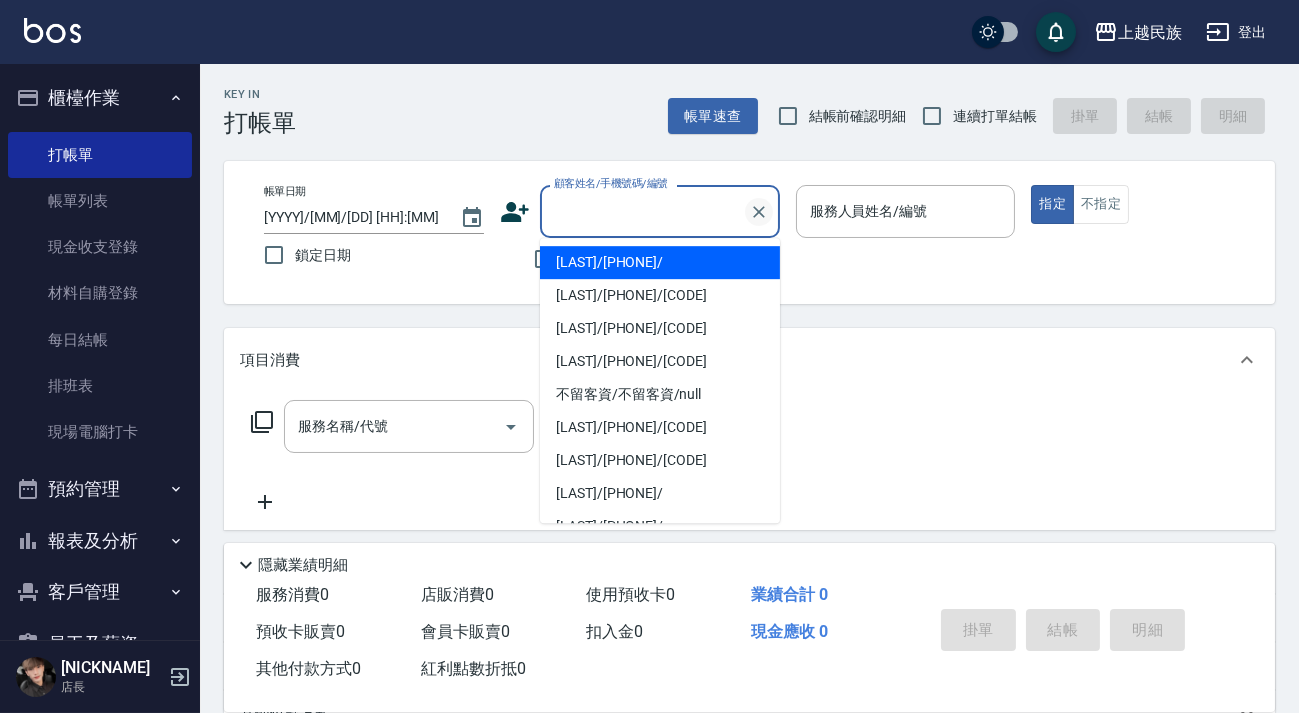 click 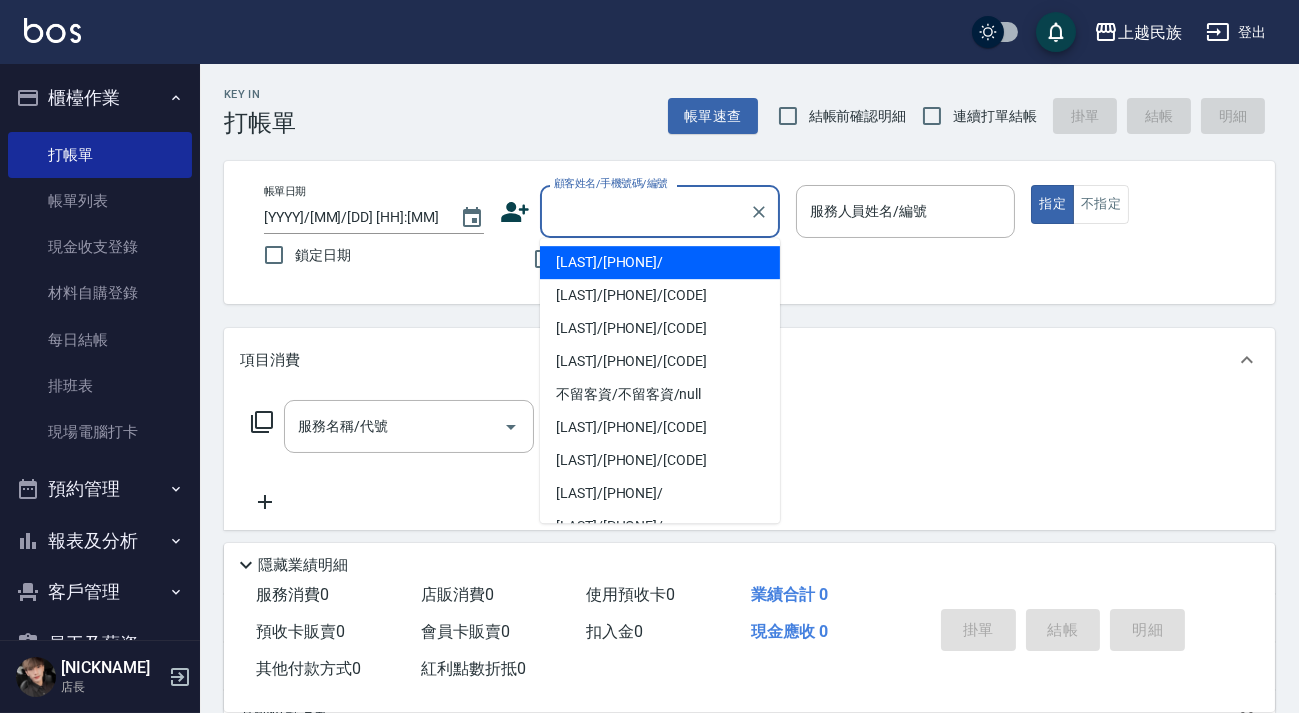 click on "連續打單結帳" at bounding box center [932, 116] 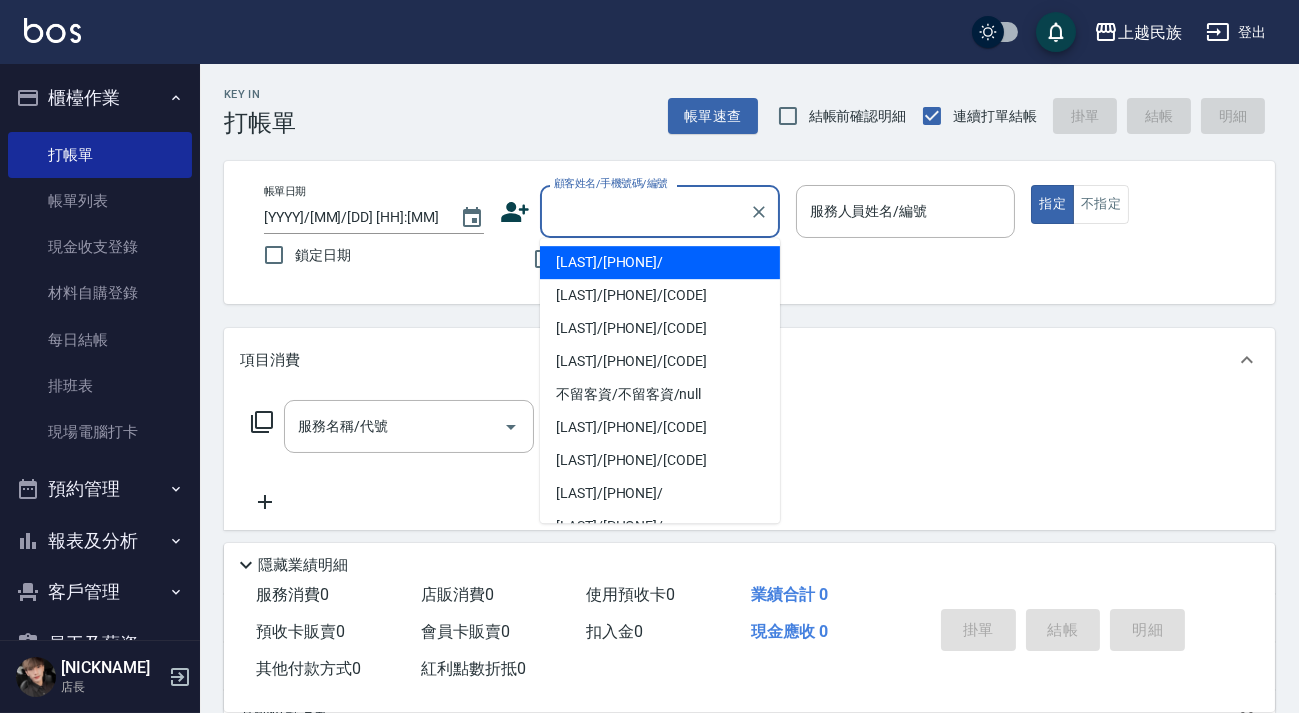 click on "顧客姓名/手機號碼/編號" at bounding box center [645, 211] 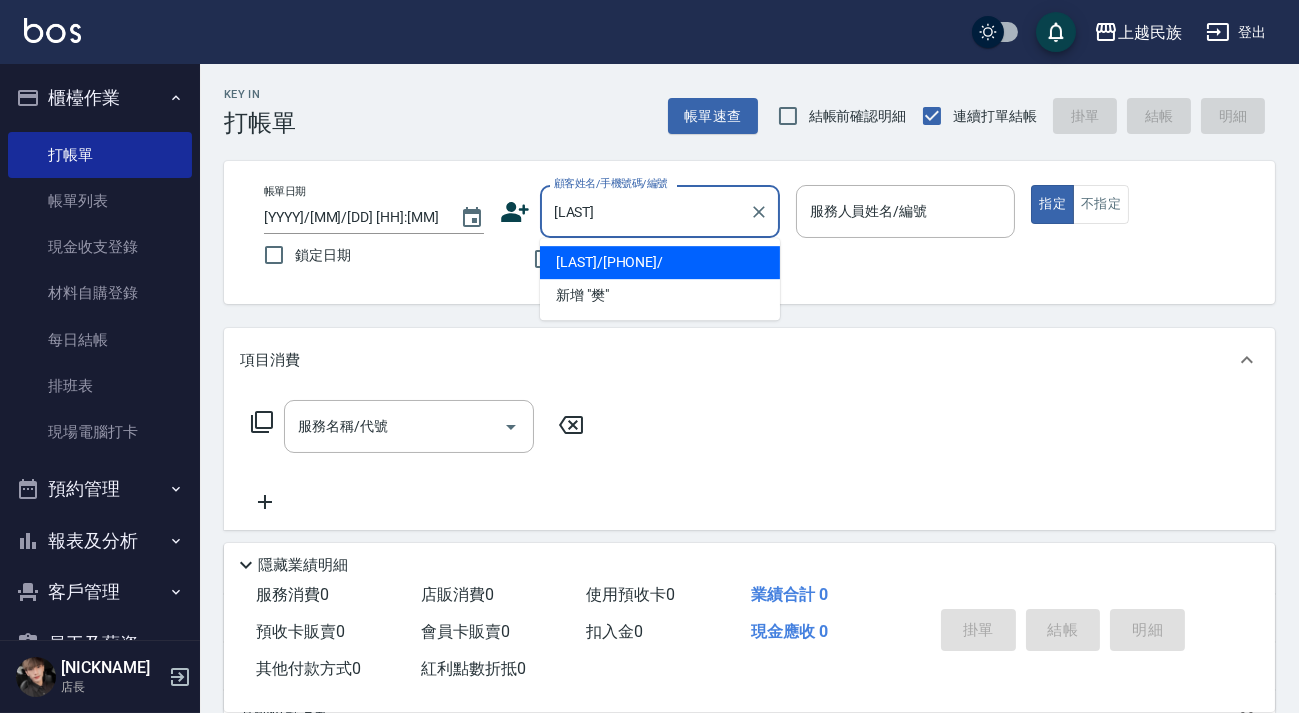 drag, startPoint x: 662, startPoint y: 258, endPoint x: 638, endPoint y: 275, distance: 29.410883 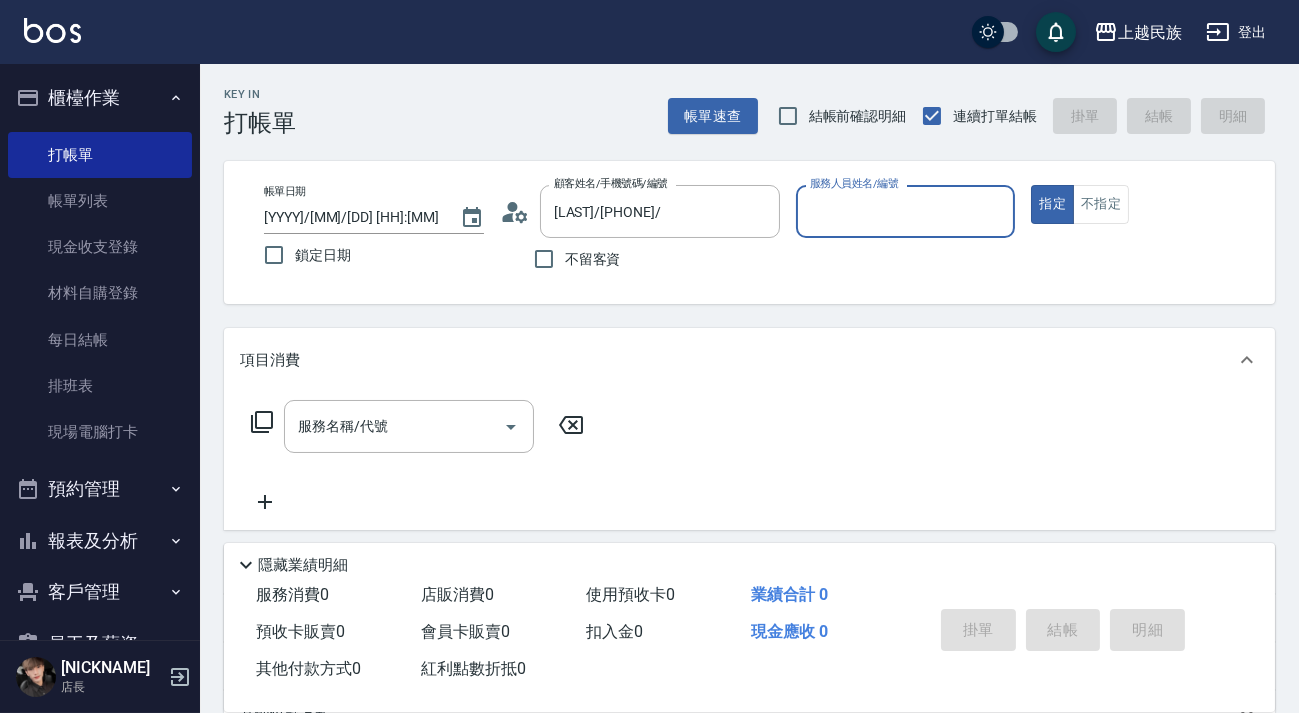 type on "[NICKNAME]-2" 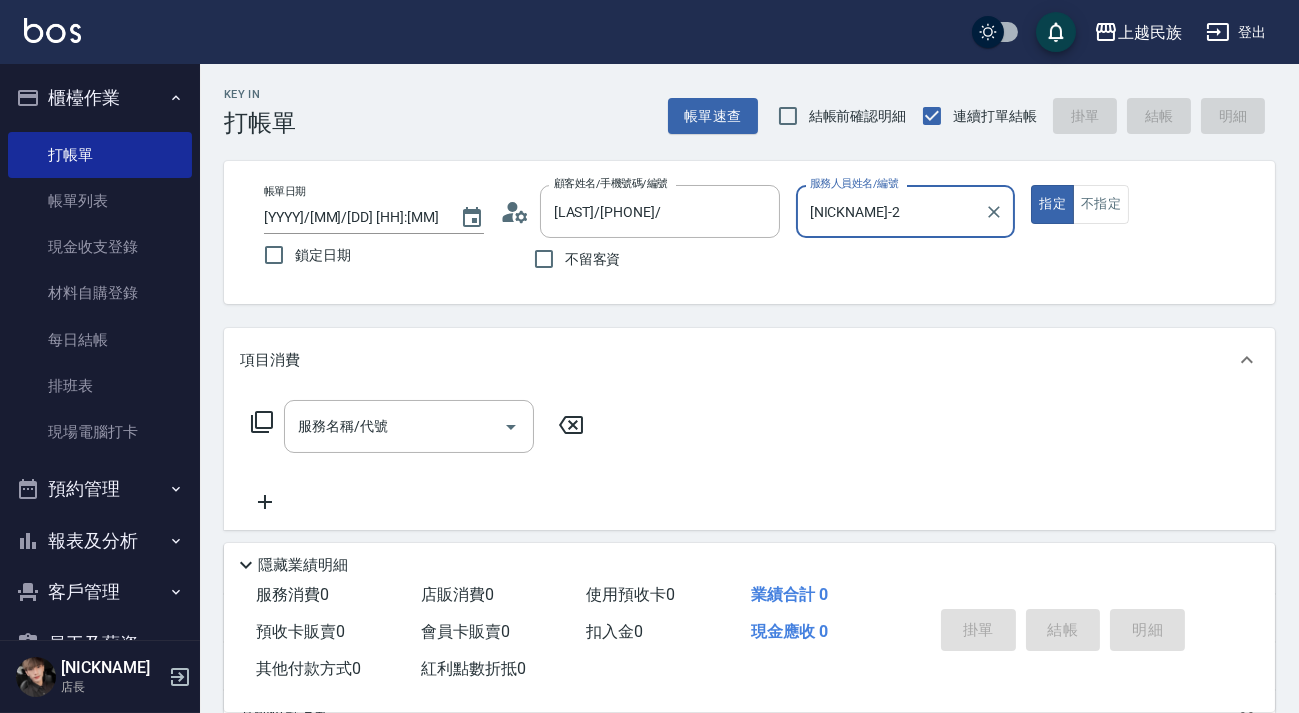 click 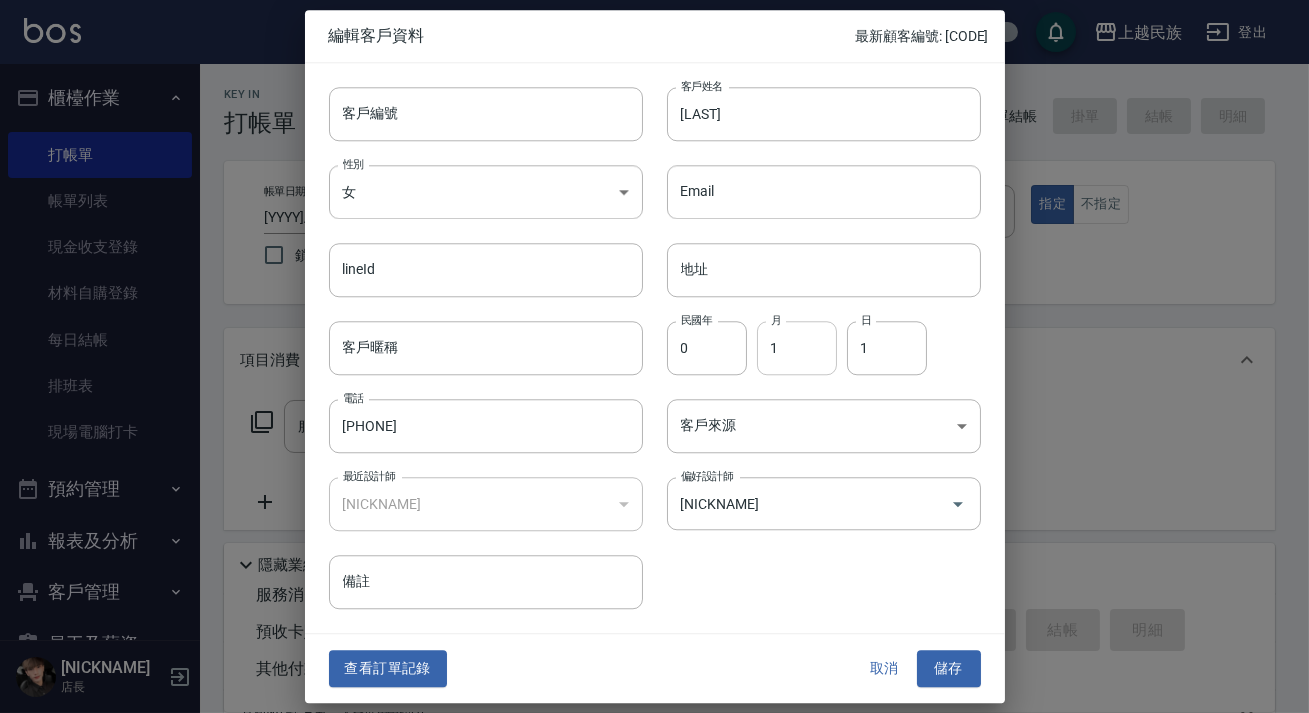 click on "1" at bounding box center [797, 348] 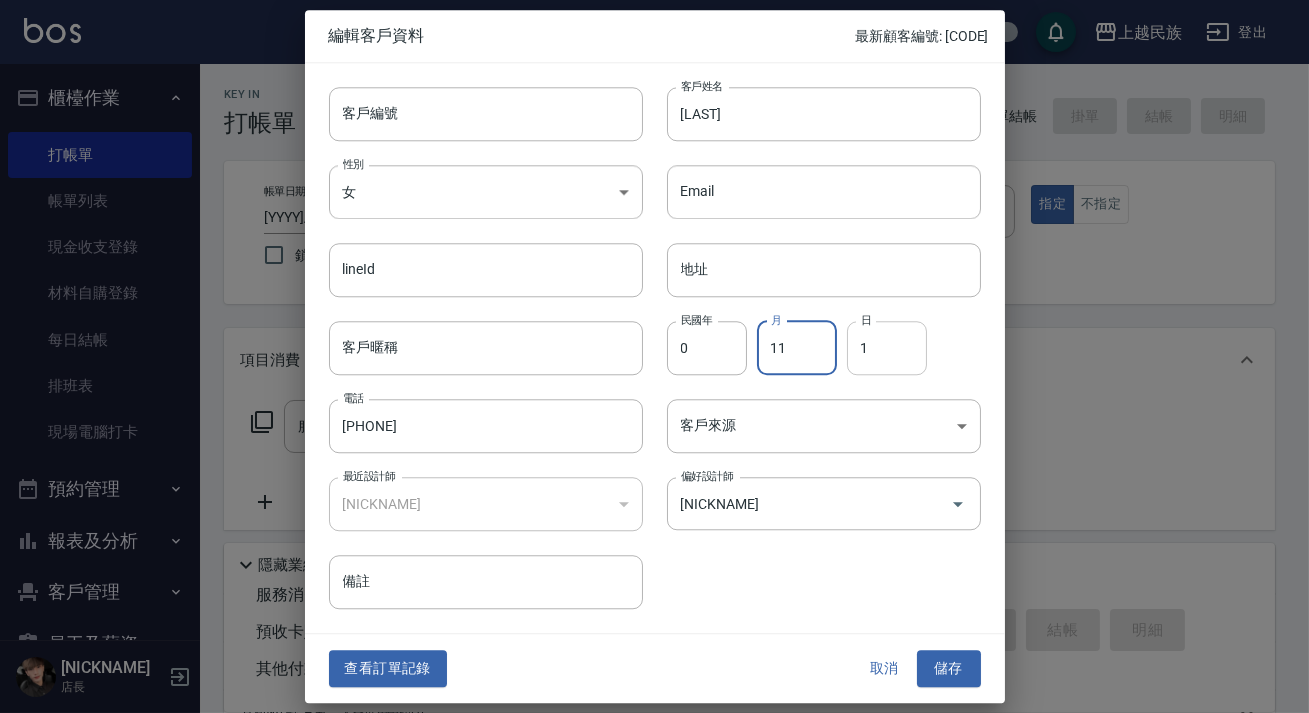 type on "11" 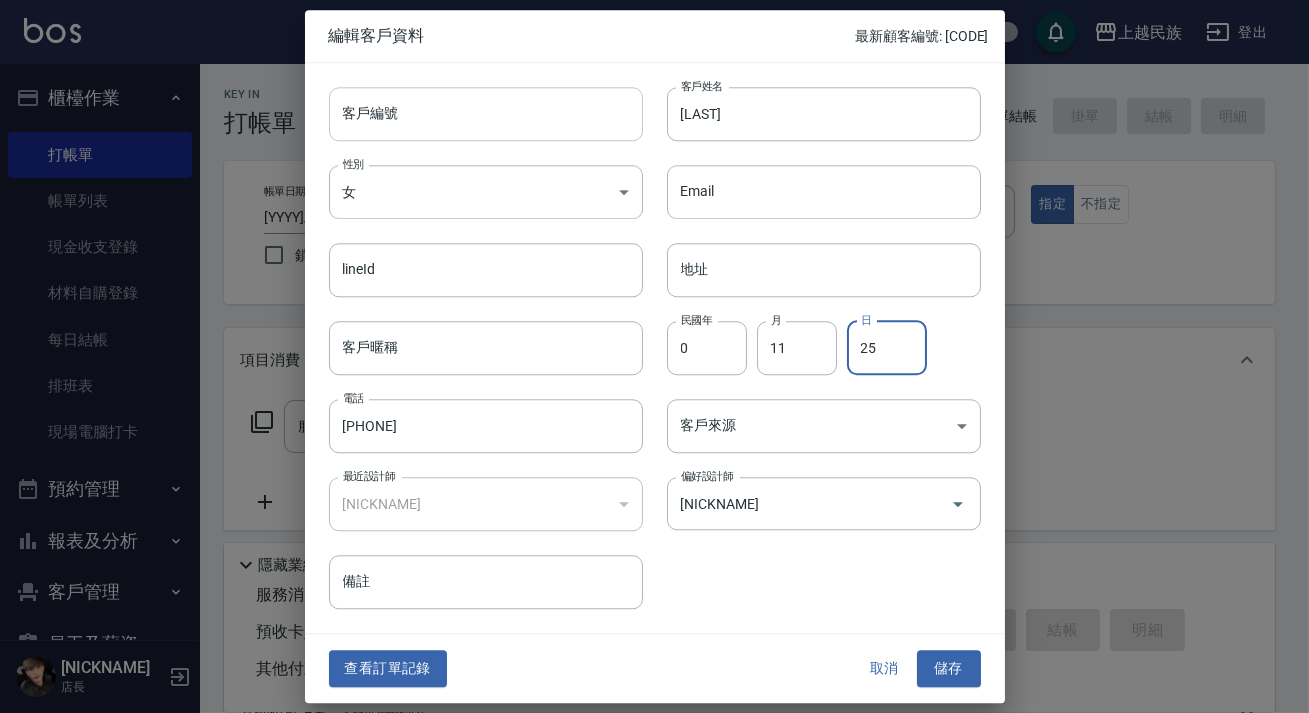 type on "25" 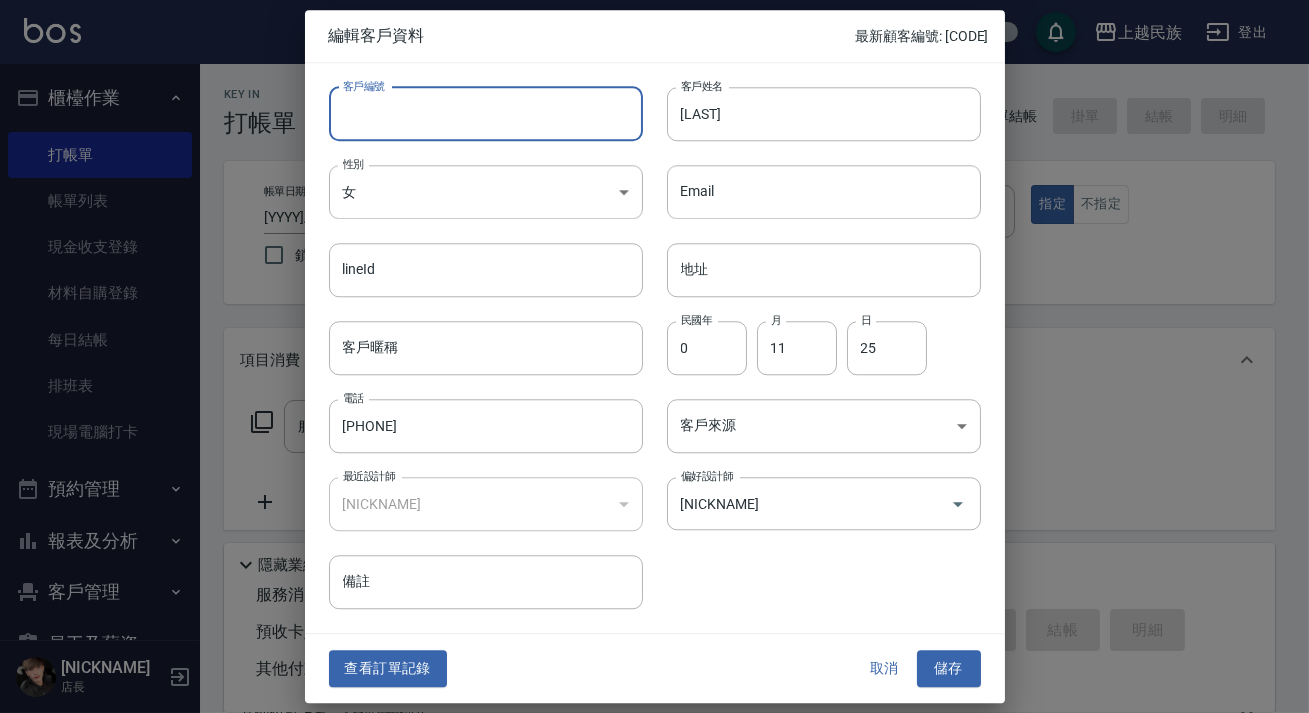 click on "客戶編號" at bounding box center [486, 114] 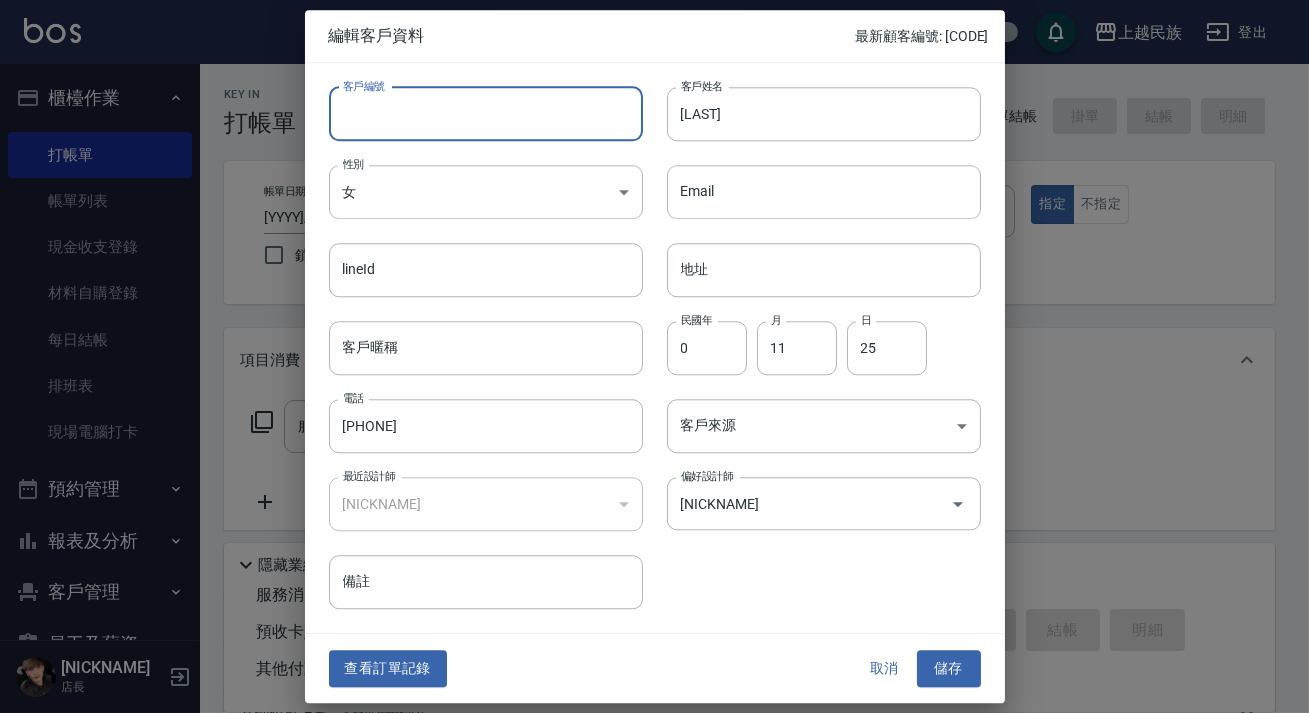 type on "a" 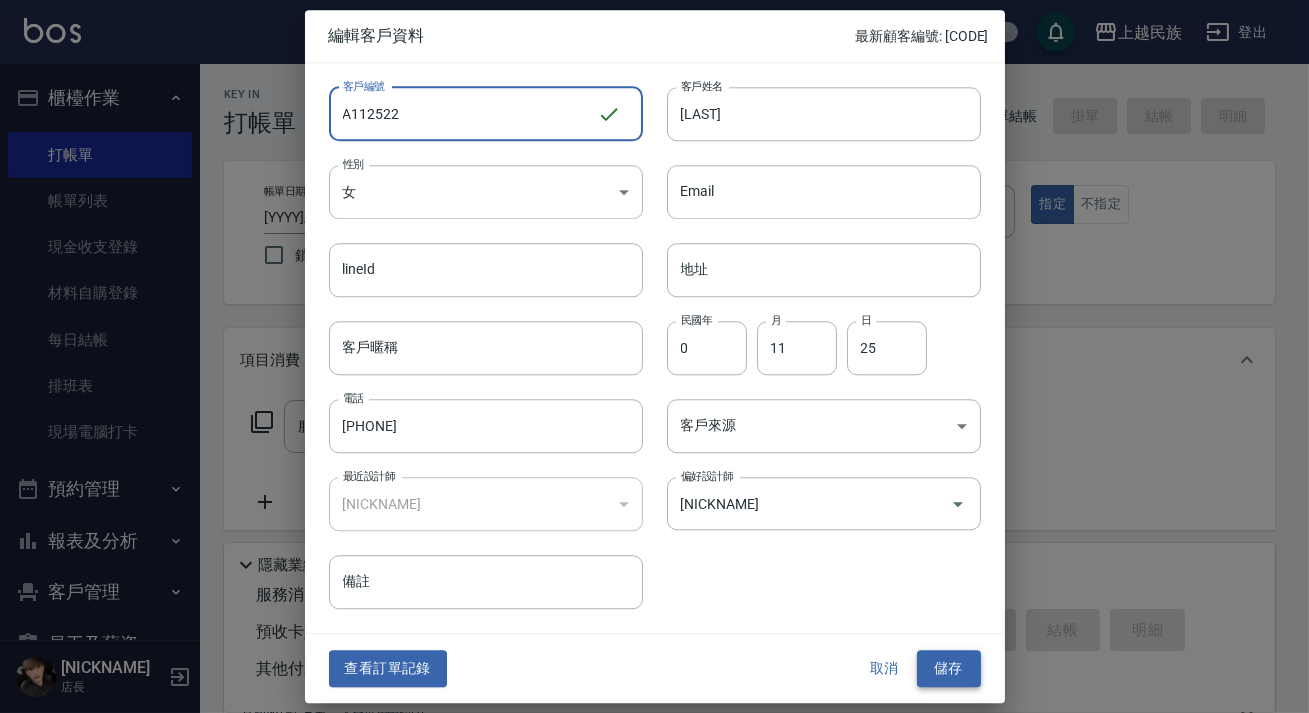 type on "A112522" 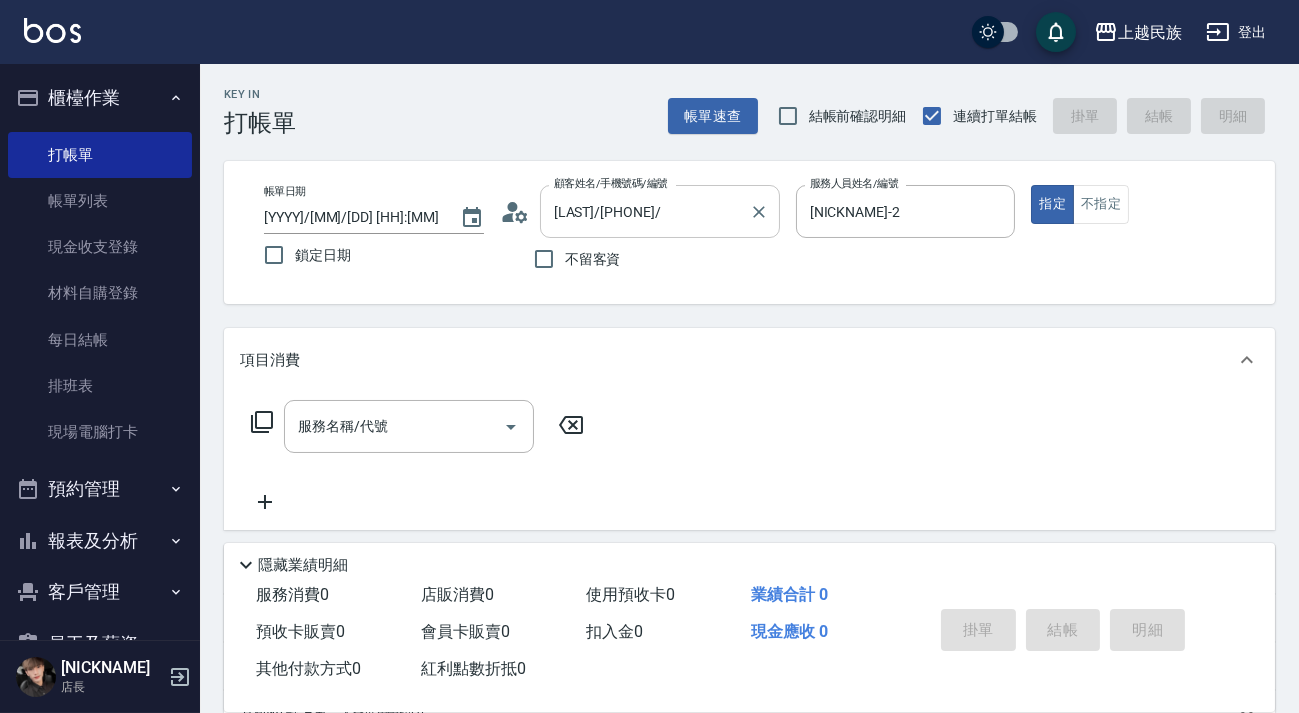 click on "[LAST]/[PHONE]/" at bounding box center [645, 211] 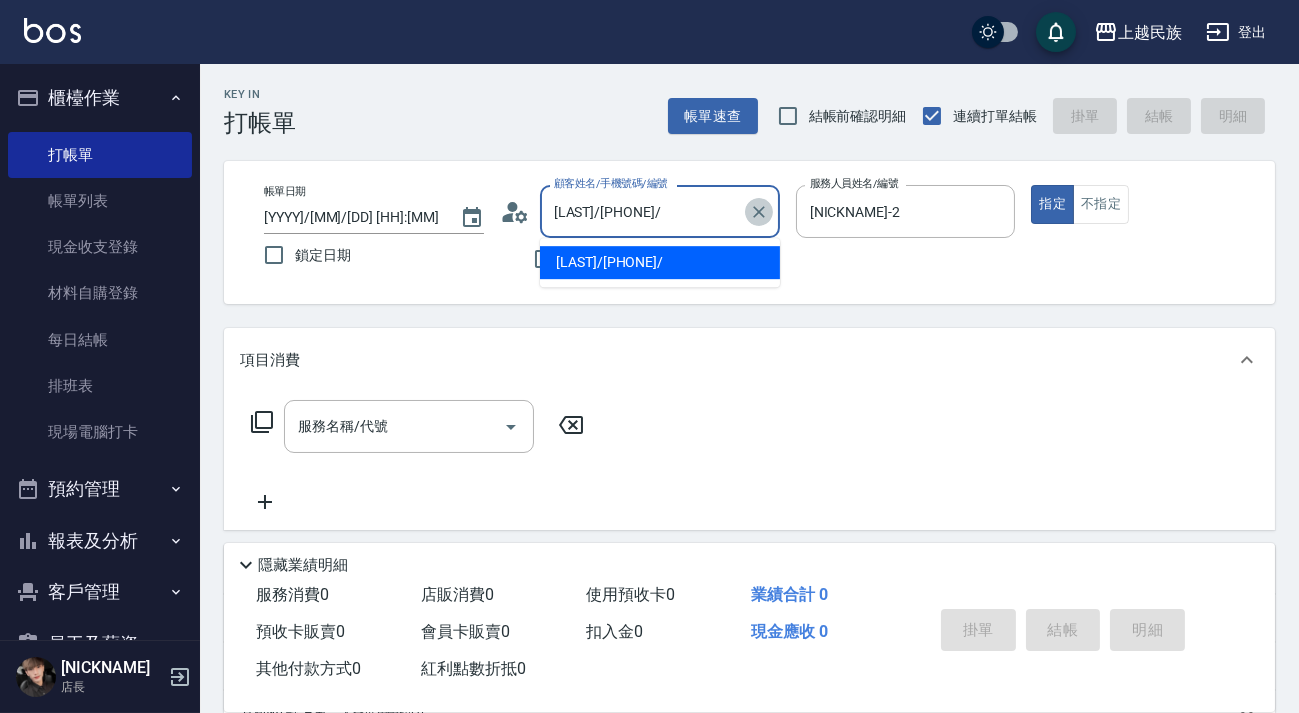 click 